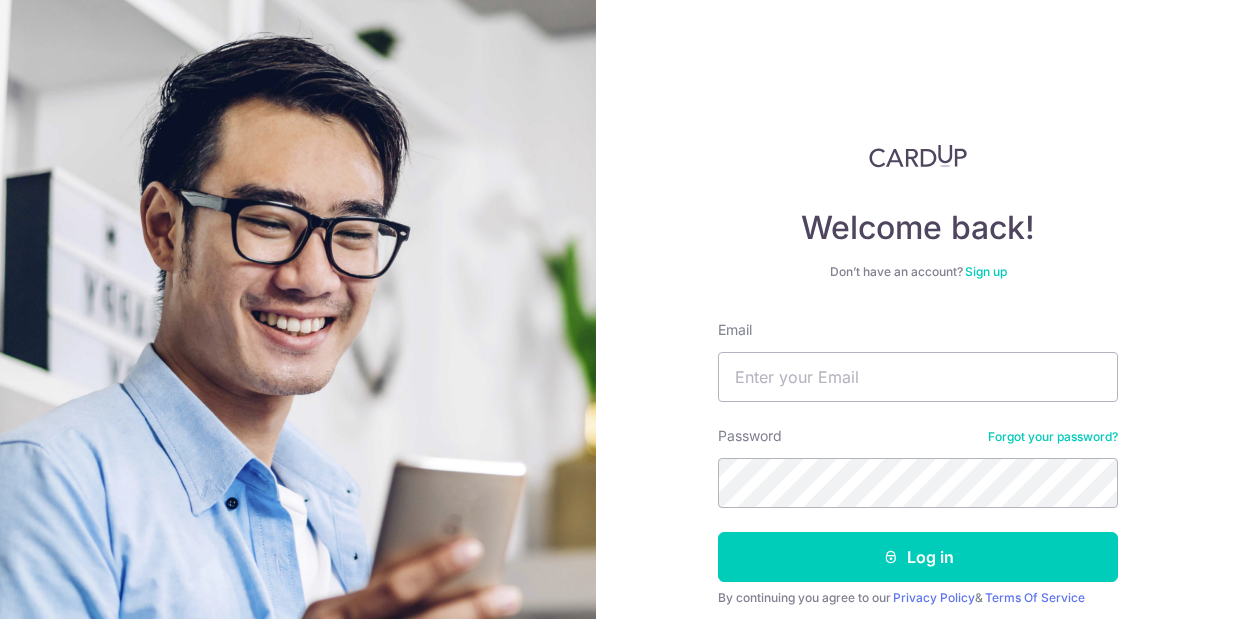 scroll, scrollTop: 0, scrollLeft: 0, axis: both 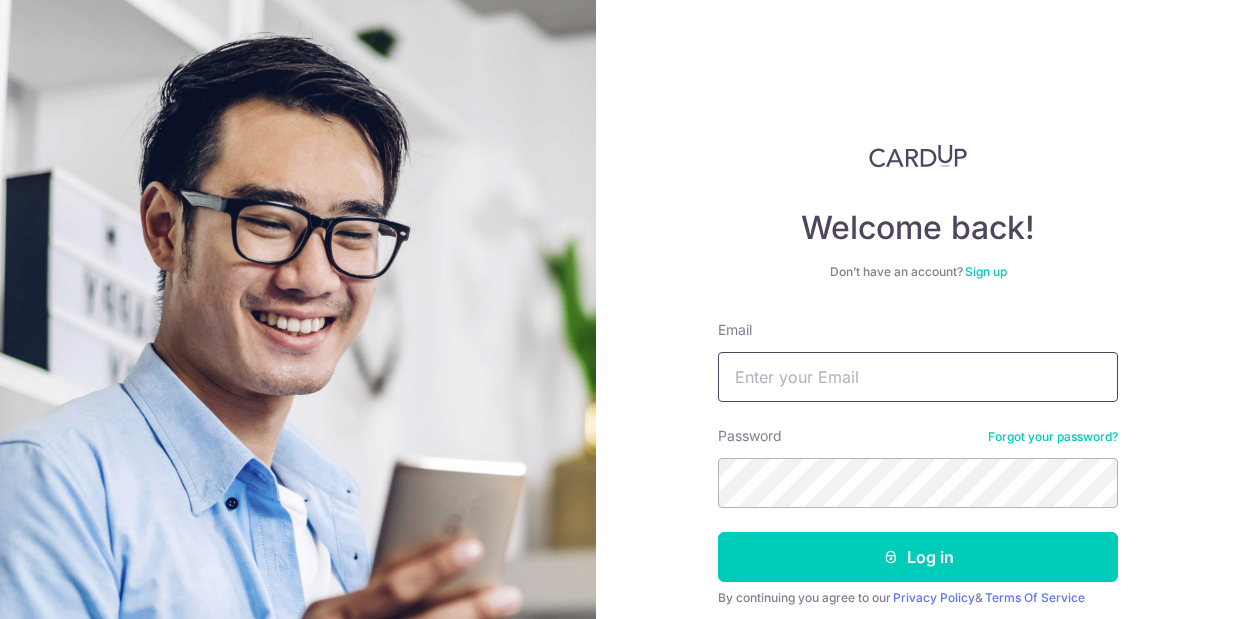 click on "Email" at bounding box center [918, 377] 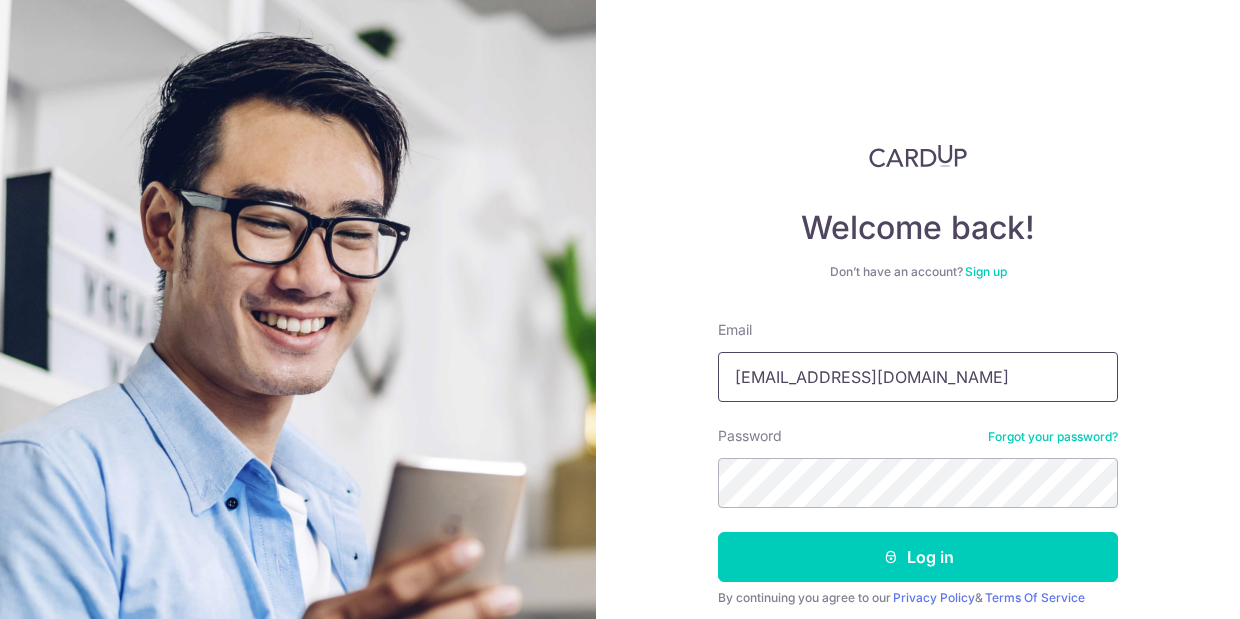 click on "caleecr@hotmail.com" at bounding box center [918, 377] 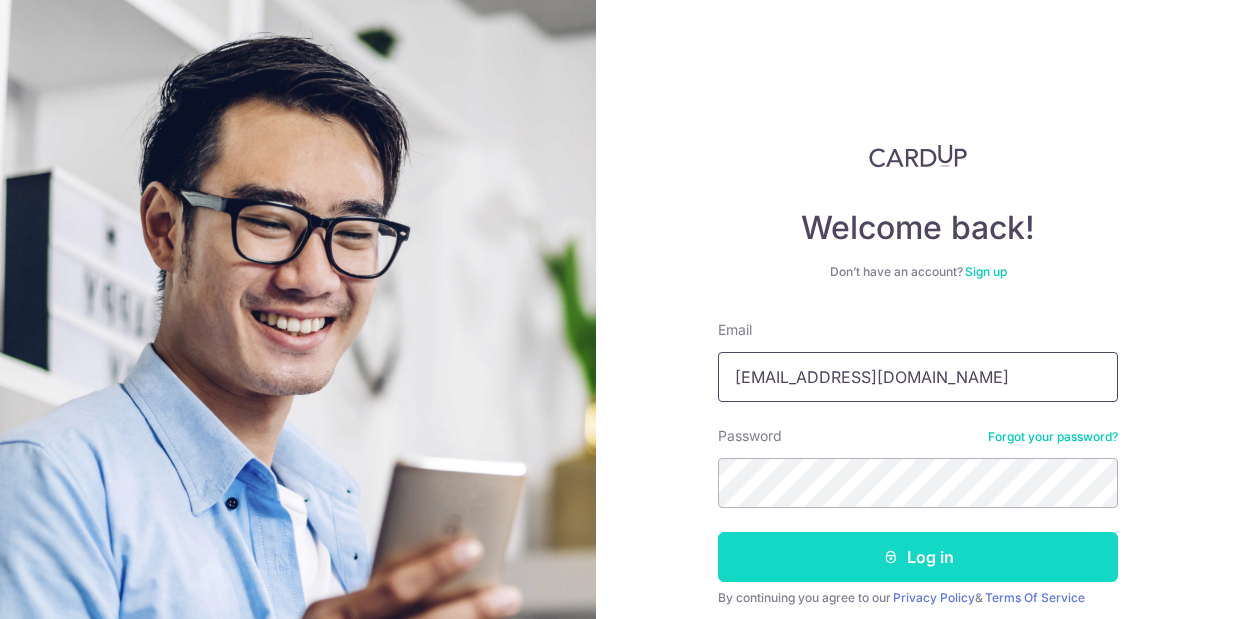 type on "[EMAIL_ADDRESS][DOMAIN_NAME]" 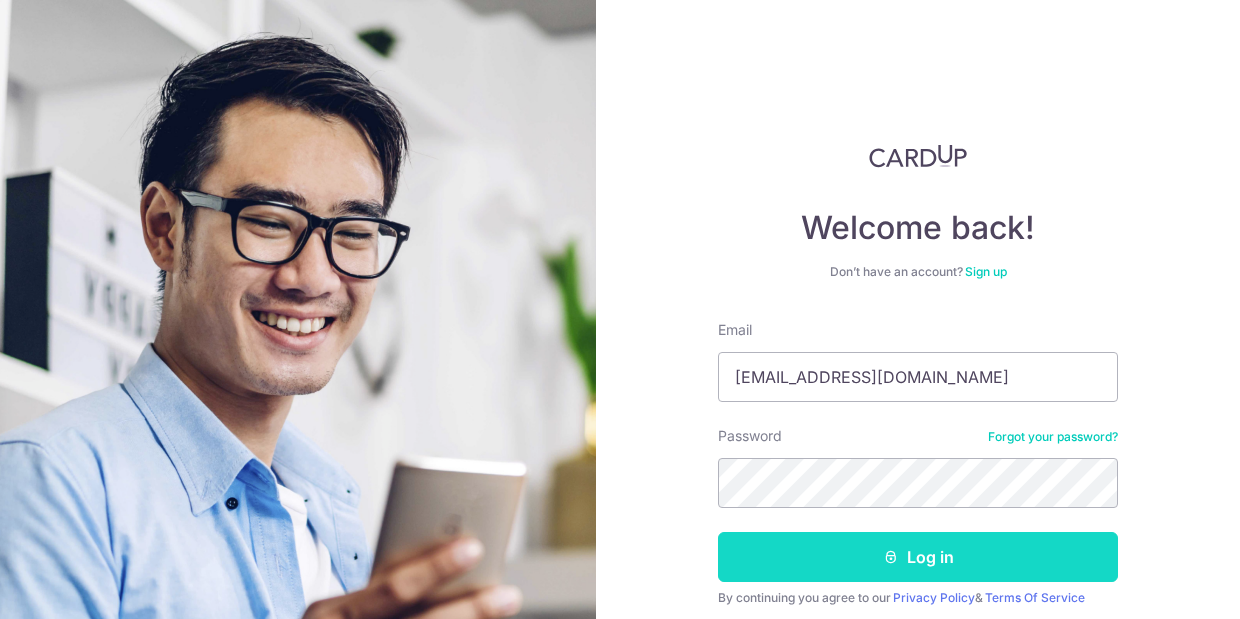 click on "Log in" at bounding box center [918, 557] 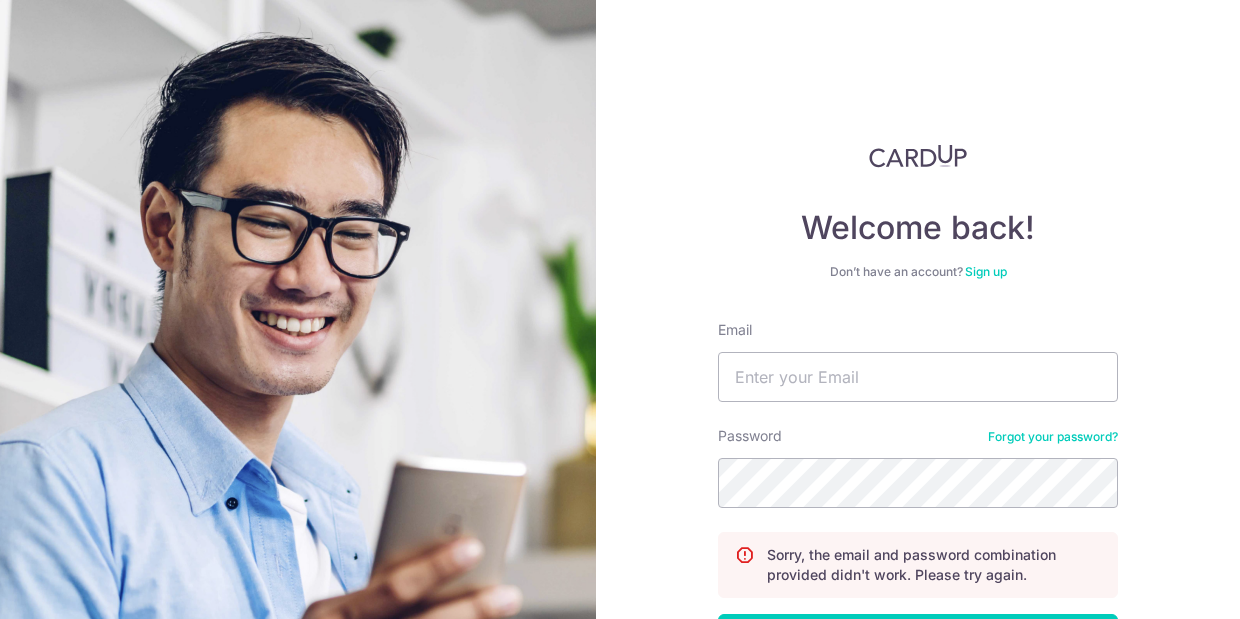 scroll, scrollTop: 0, scrollLeft: 0, axis: both 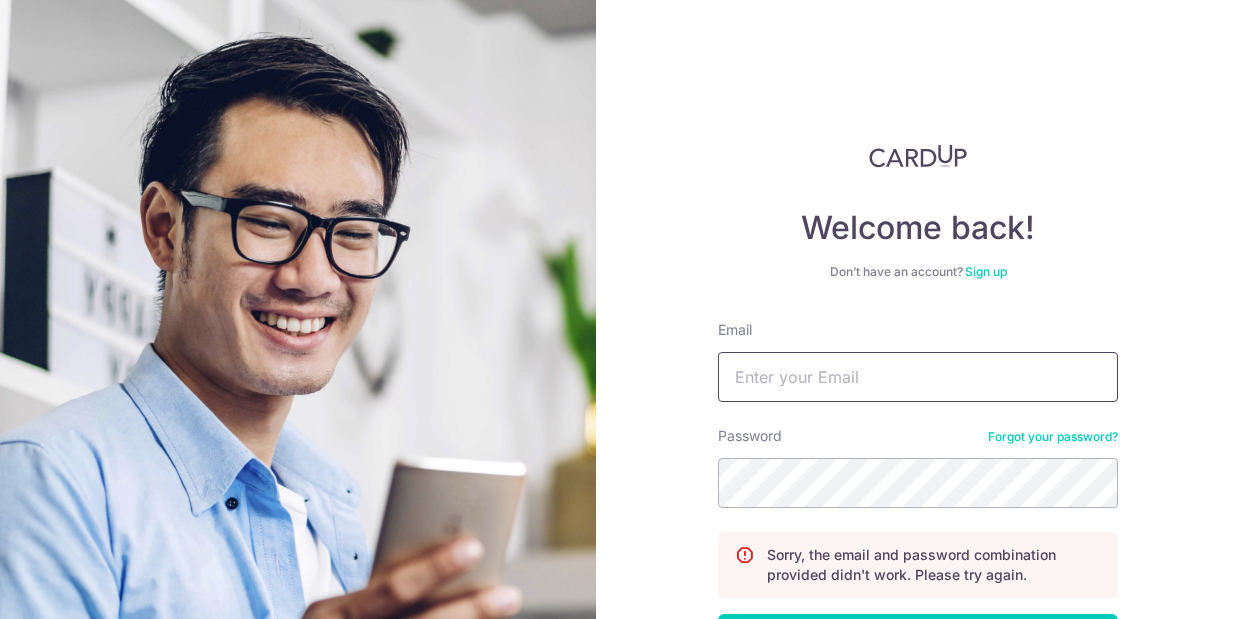 click on "Email" at bounding box center (918, 377) 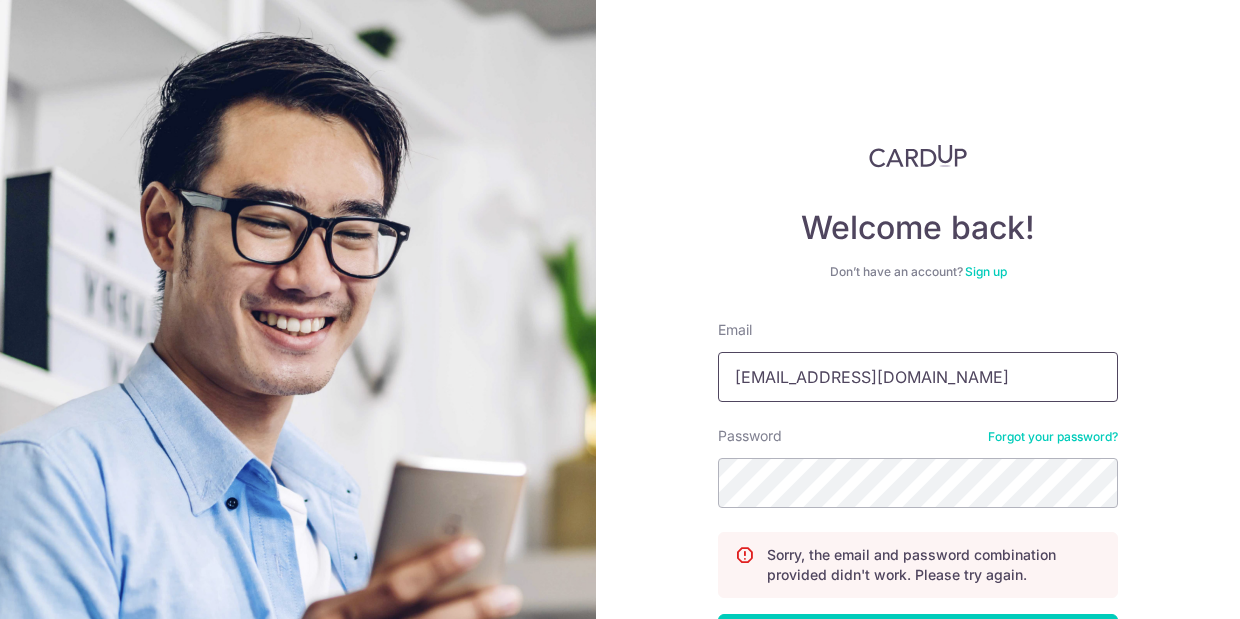 type on "[EMAIL_ADDRESS][DOMAIN_NAME]" 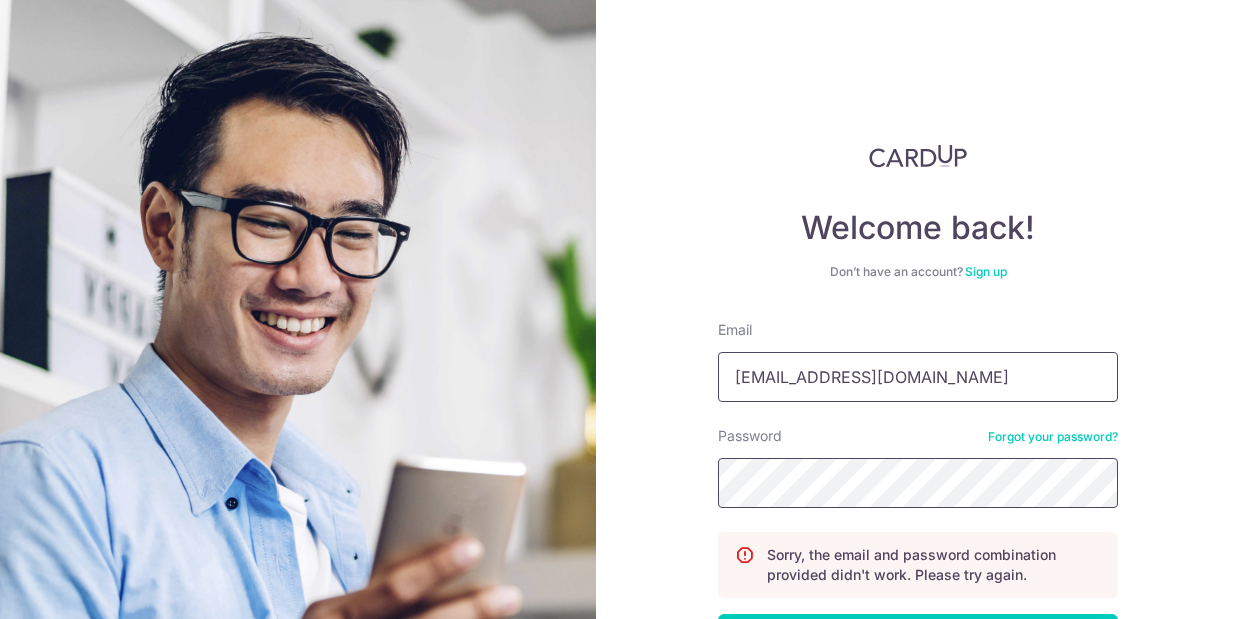 click on "Log in" at bounding box center [918, 639] 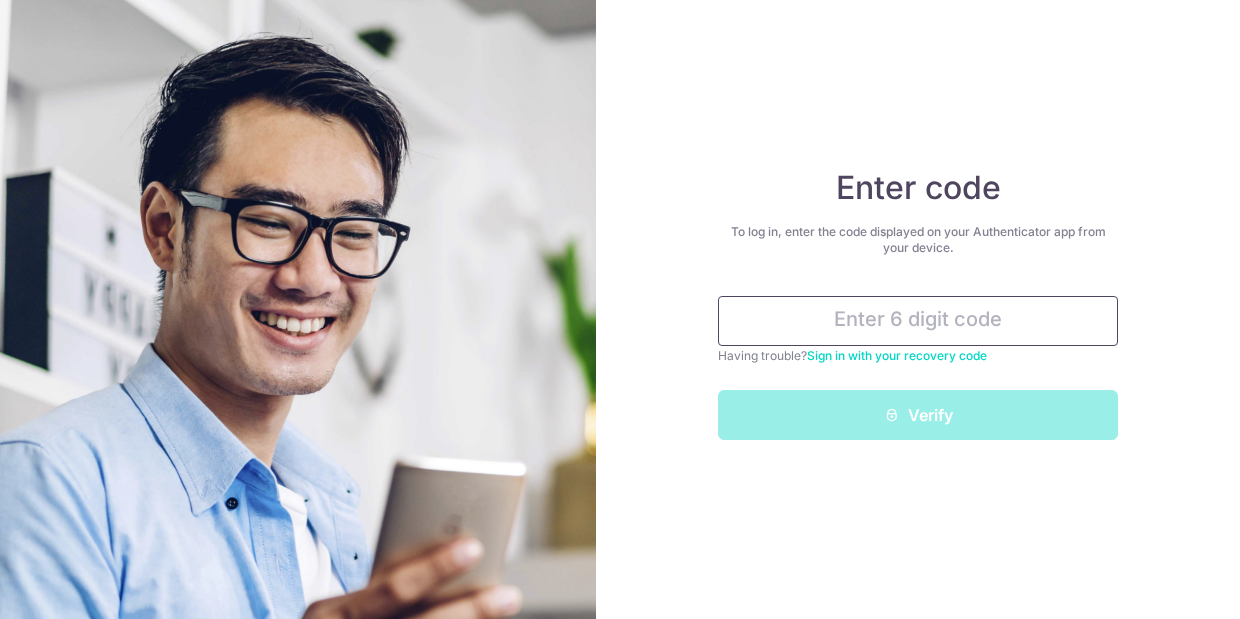 scroll, scrollTop: 0, scrollLeft: 0, axis: both 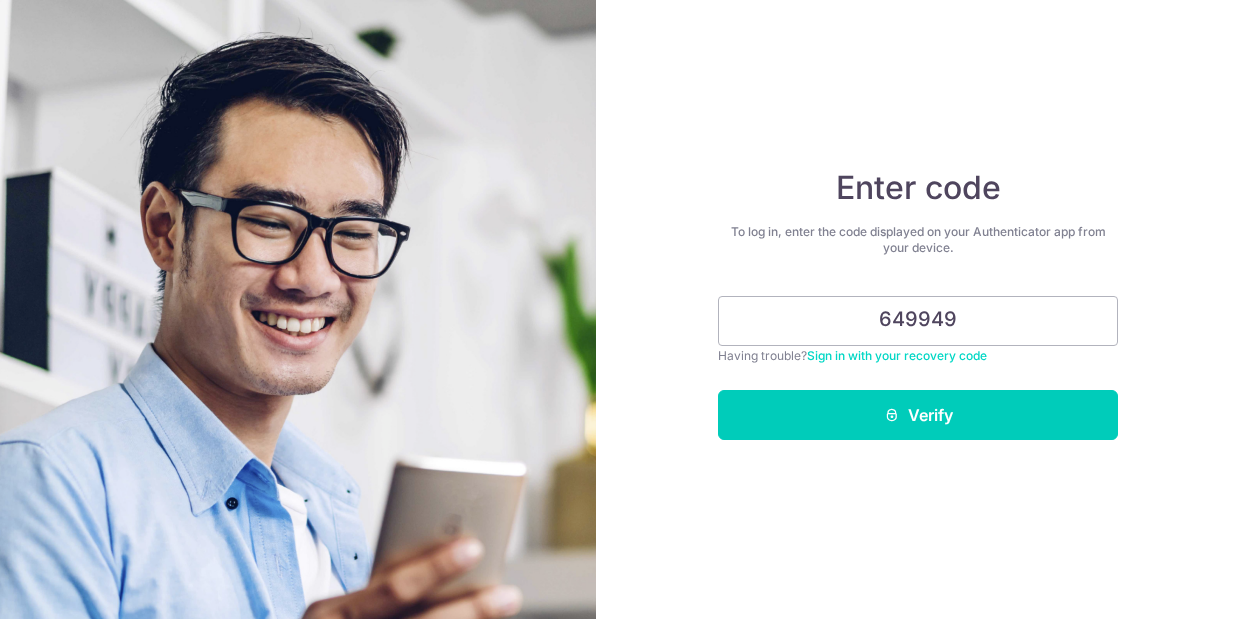 type on "649949" 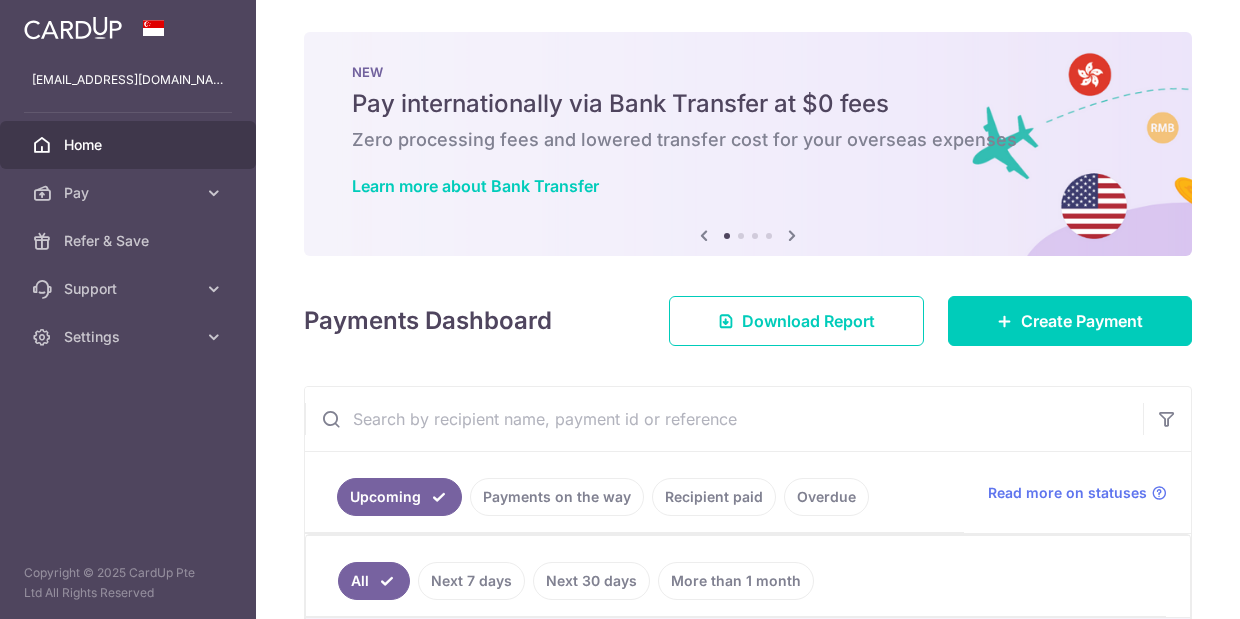 scroll, scrollTop: 0, scrollLeft: 0, axis: both 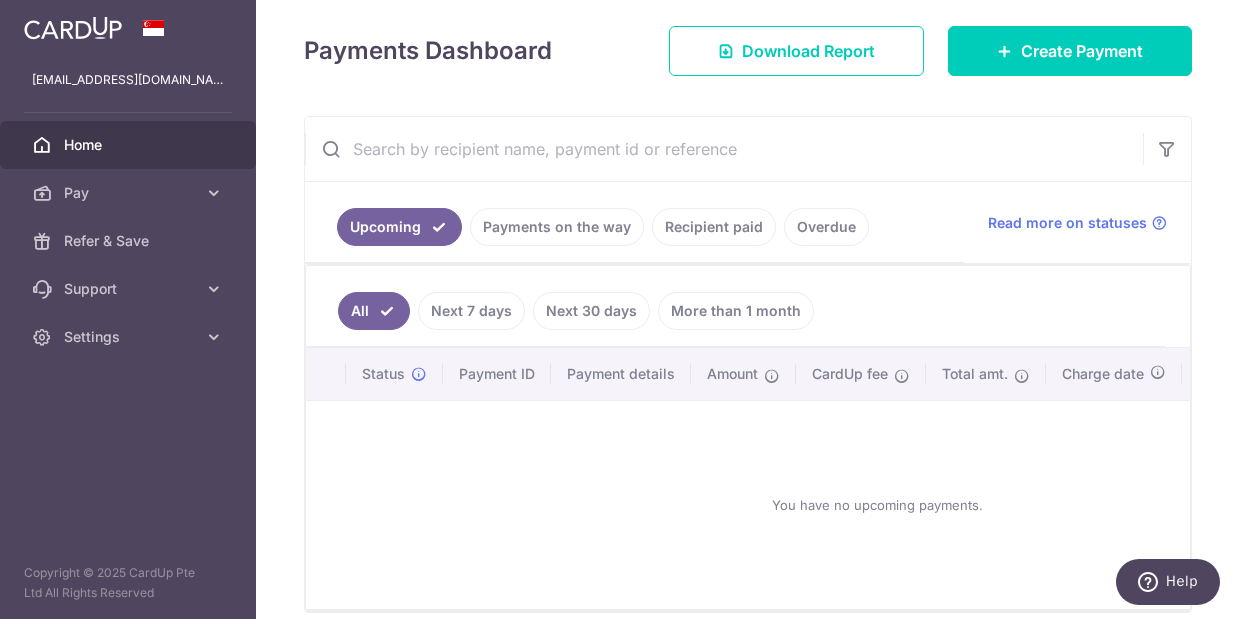 click on "Next 30 days" at bounding box center [591, 311] 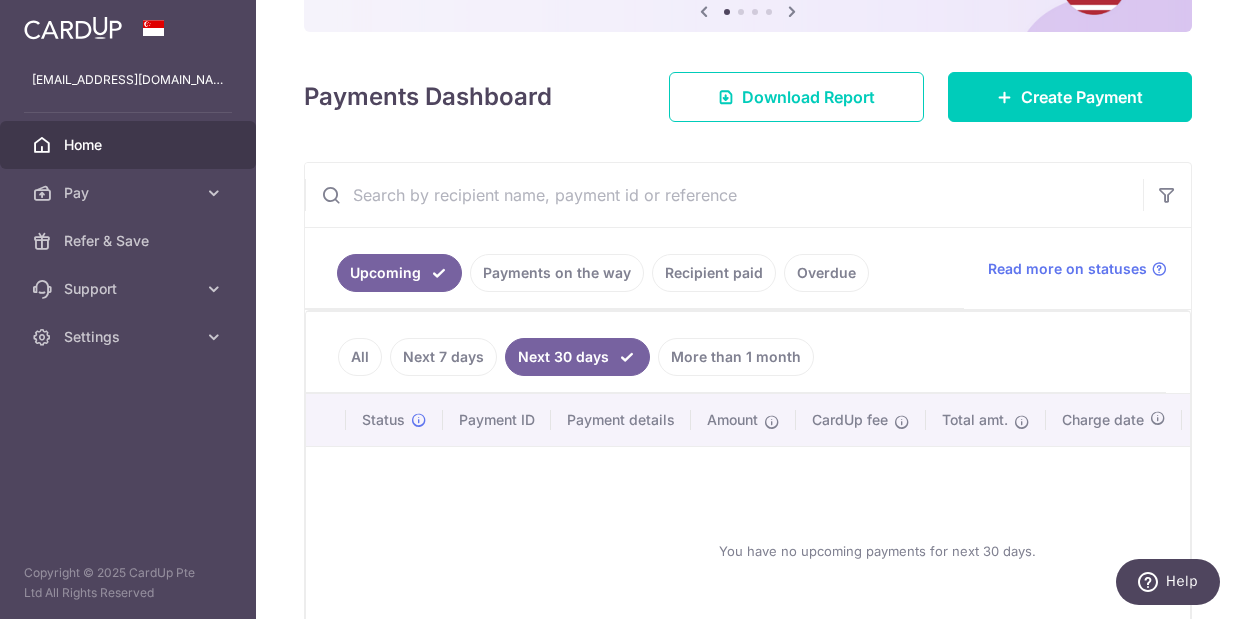 scroll, scrollTop: 233, scrollLeft: 0, axis: vertical 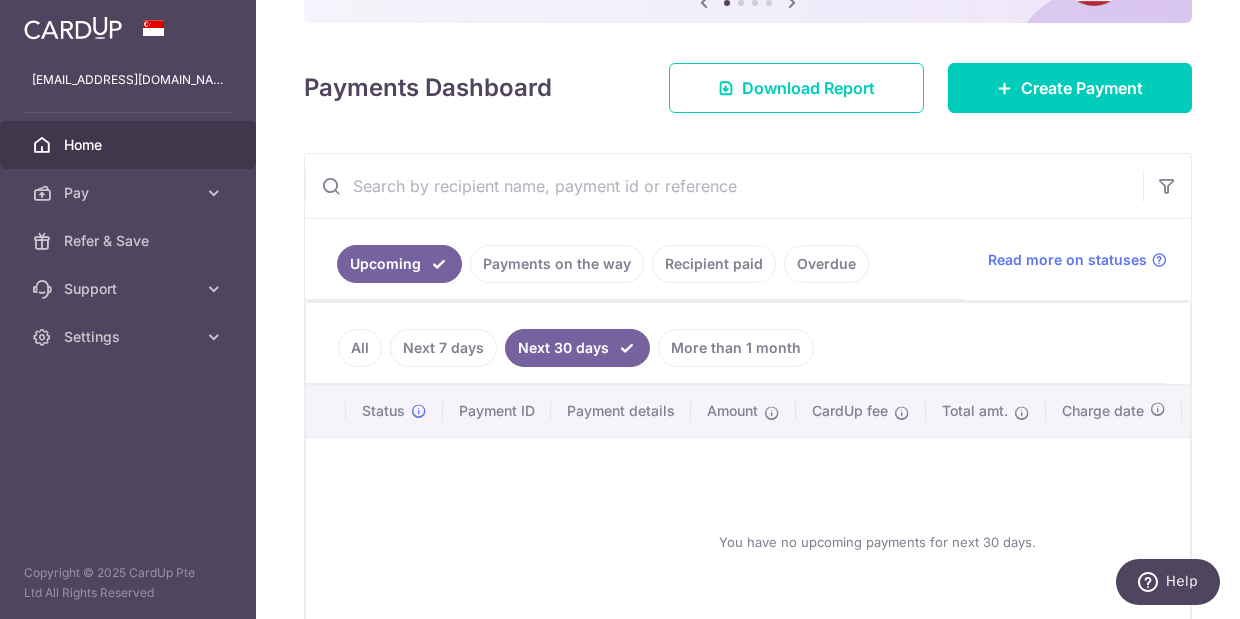 click on "Recipient paid" at bounding box center (714, 264) 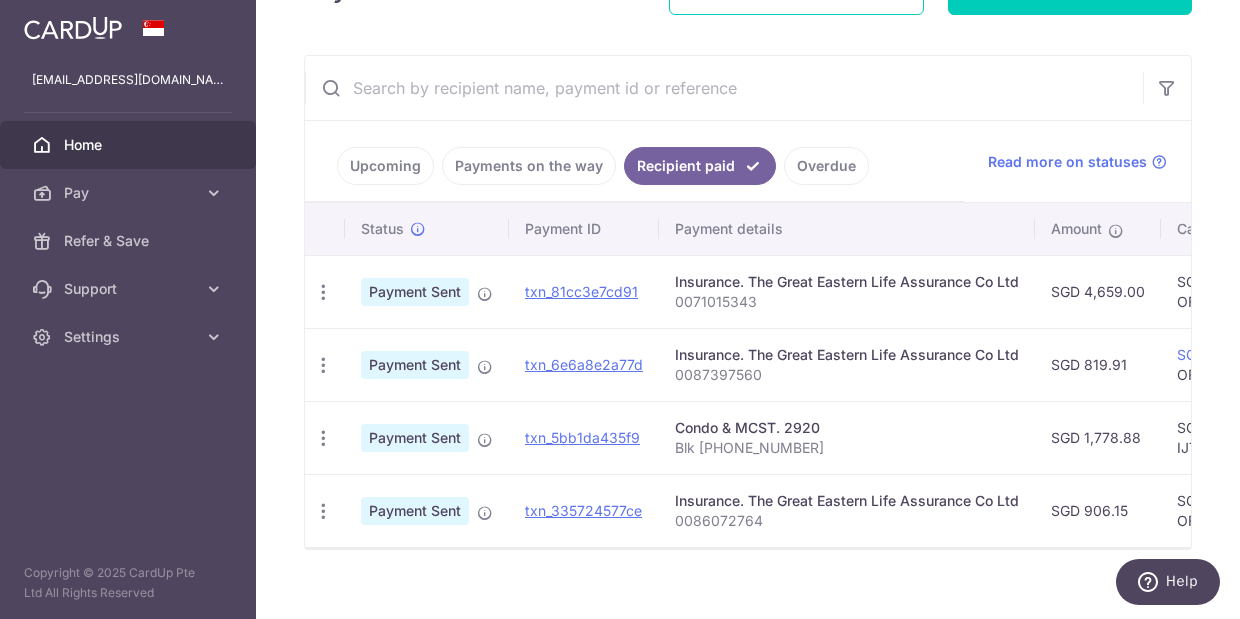 scroll, scrollTop: 333, scrollLeft: 0, axis: vertical 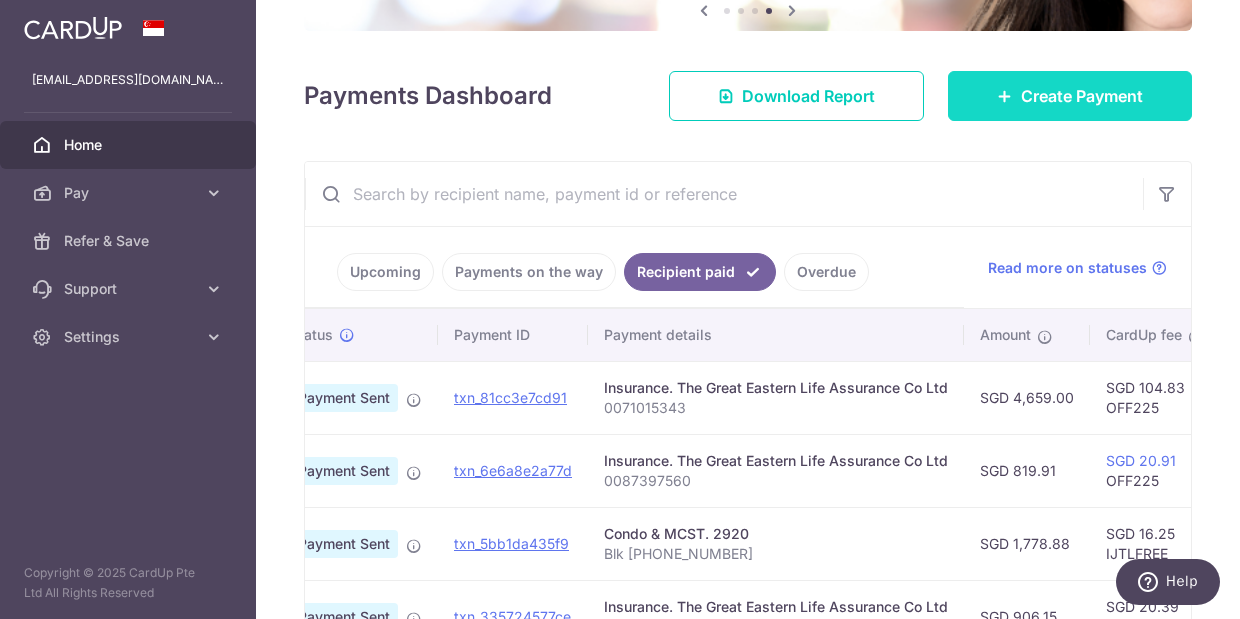 click on "Create Payment" at bounding box center (1082, 96) 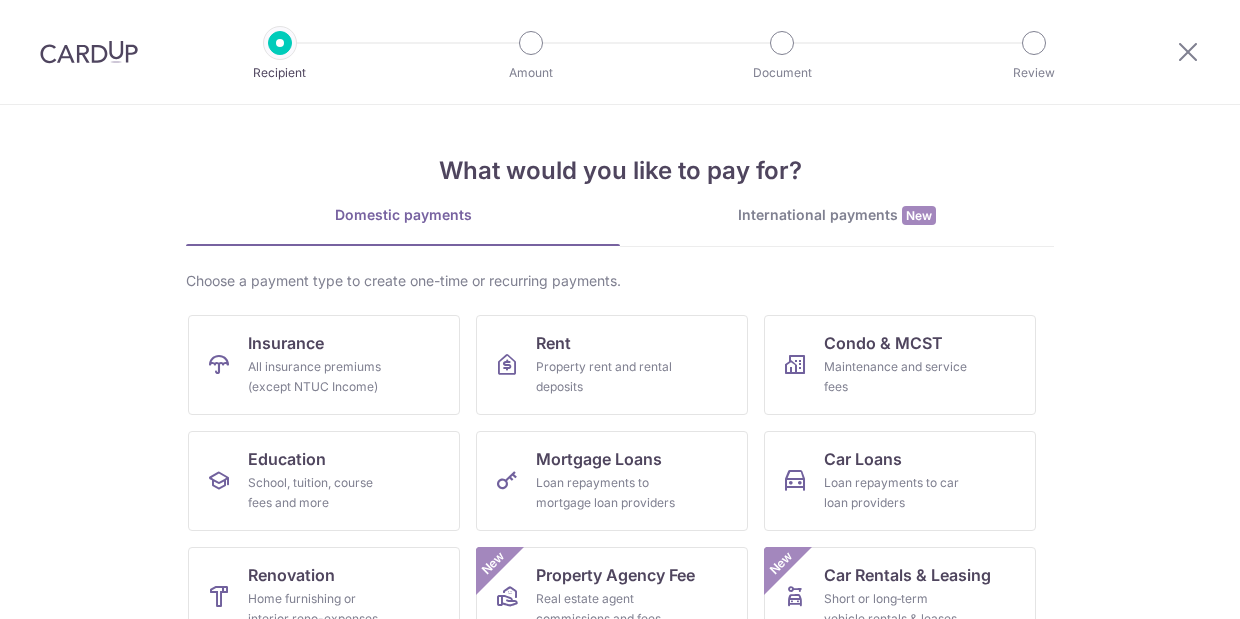 scroll, scrollTop: 0, scrollLeft: 0, axis: both 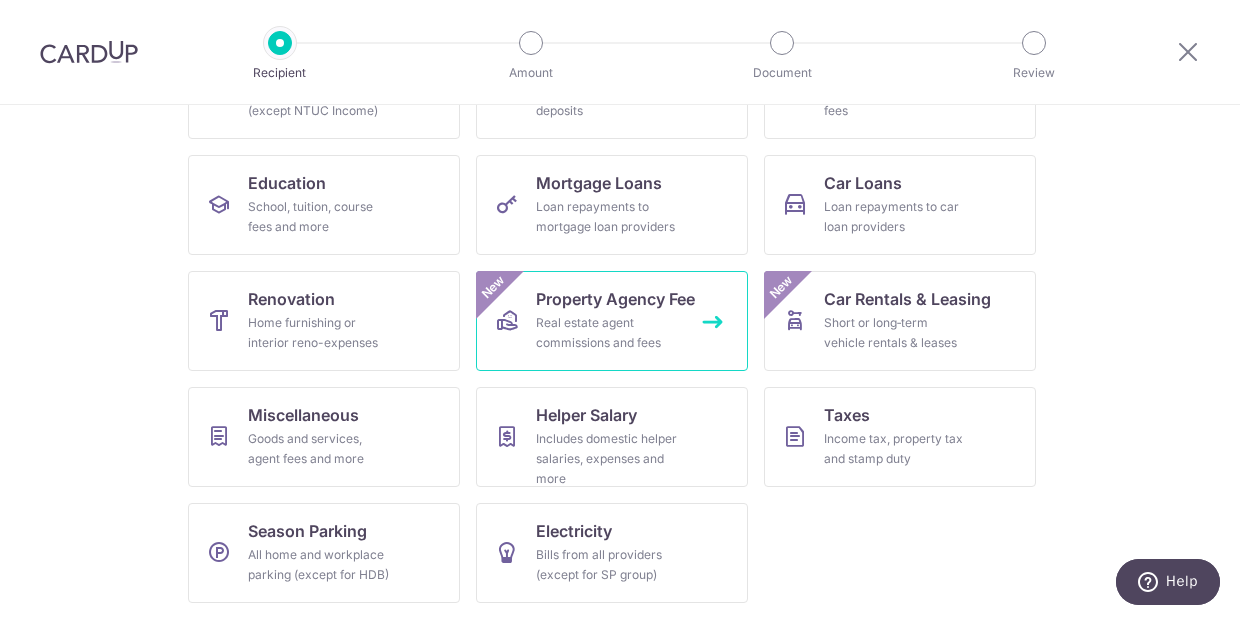 click on "Property Agency Fee Real estate agent commissions and fees New" at bounding box center (612, 321) 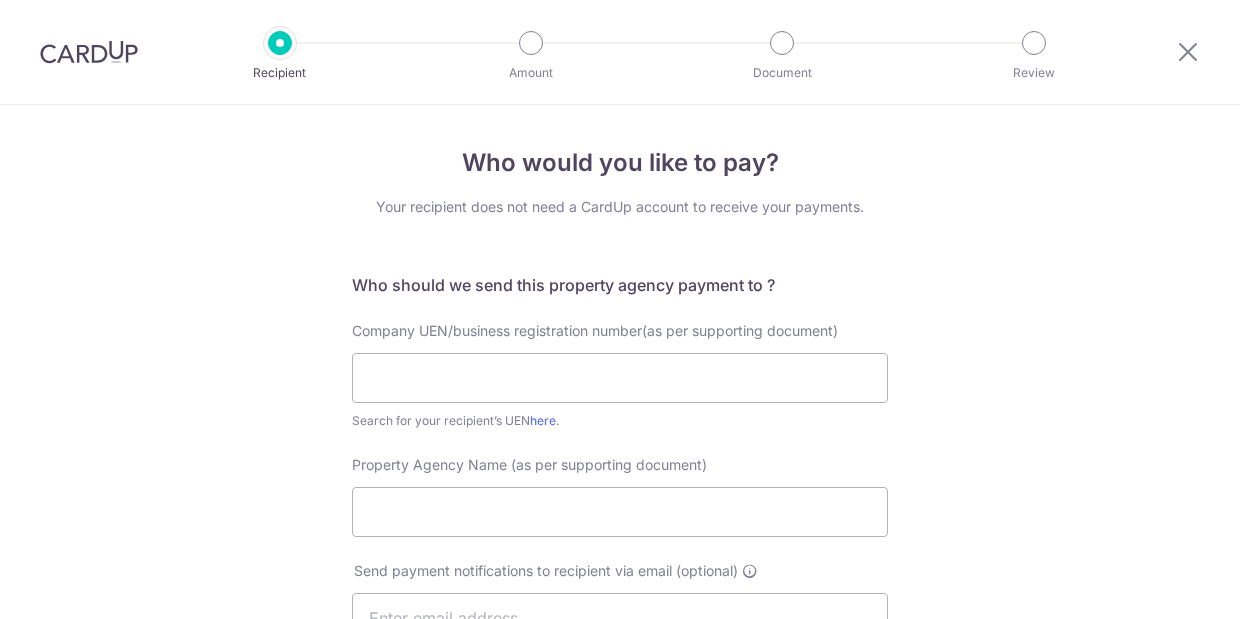 scroll, scrollTop: 0, scrollLeft: 0, axis: both 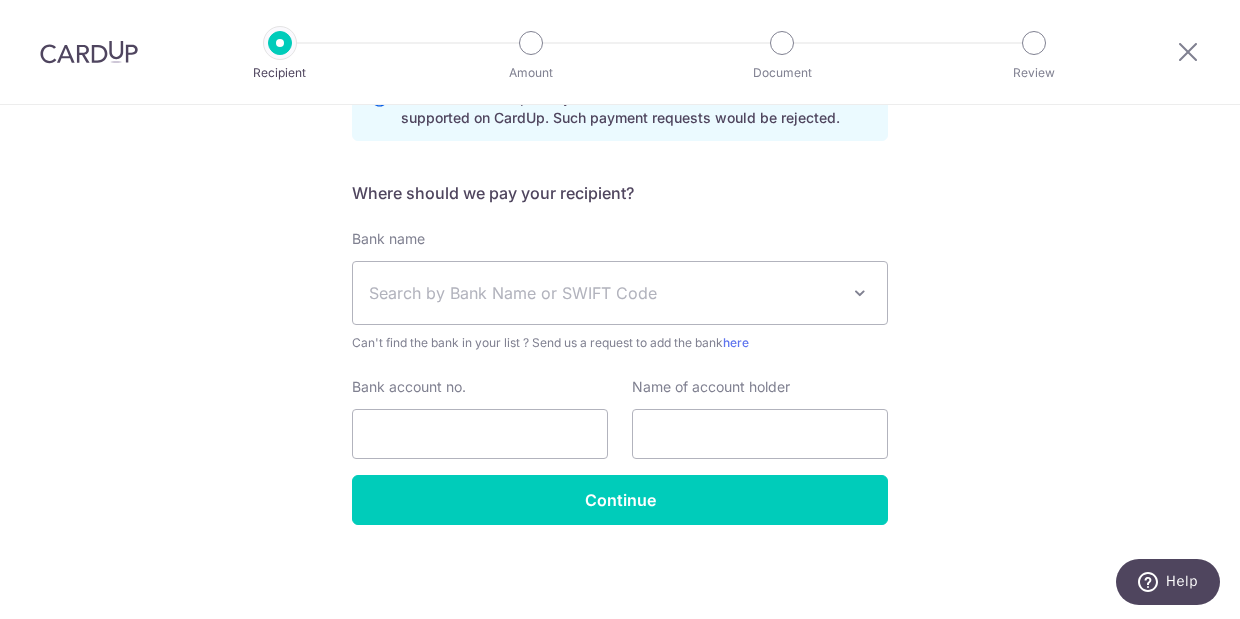 click on "Search by Bank Name or SWIFT Code" at bounding box center [620, 293] 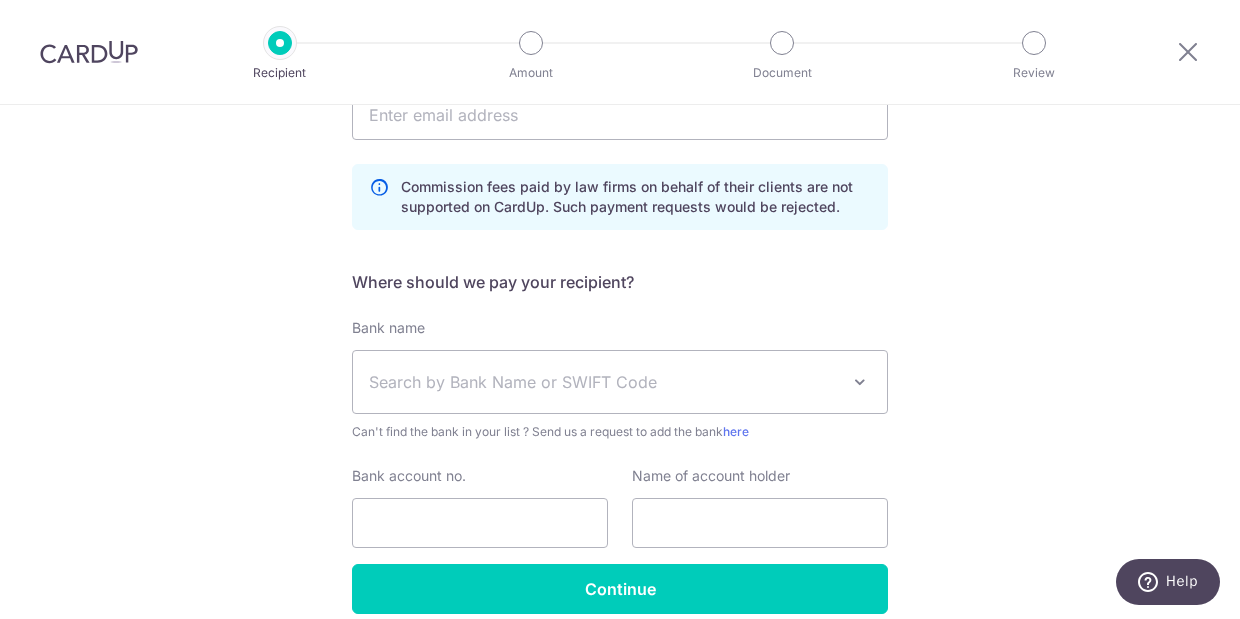 scroll, scrollTop: 593, scrollLeft: 0, axis: vertical 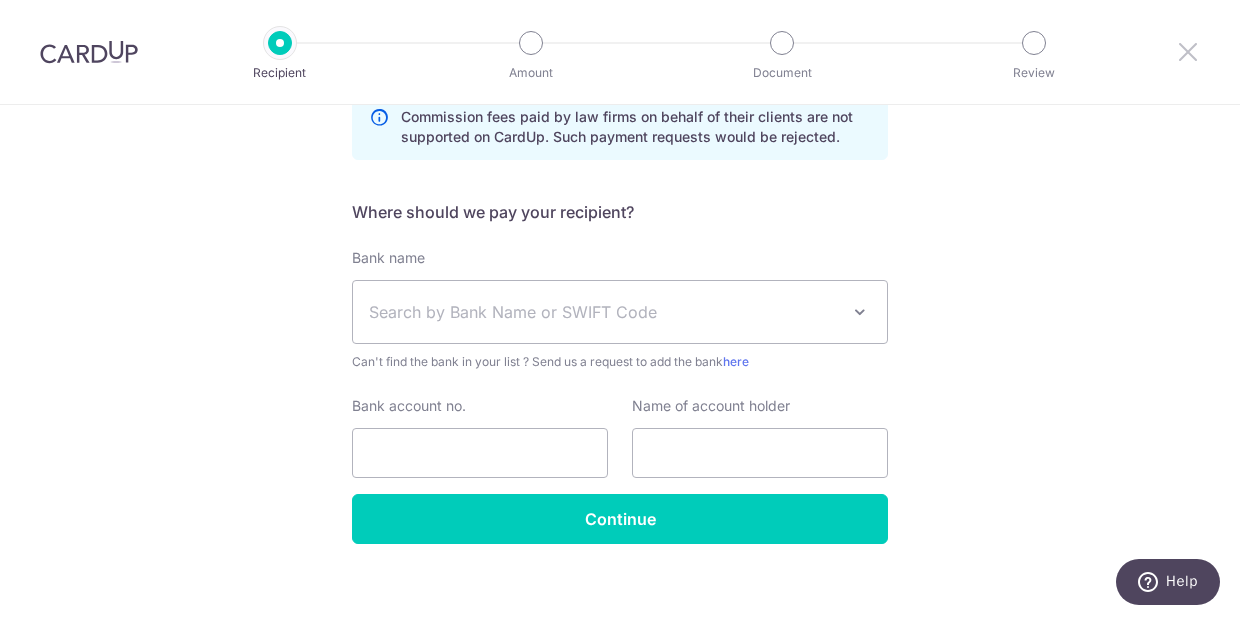 click at bounding box center (1188, 51) 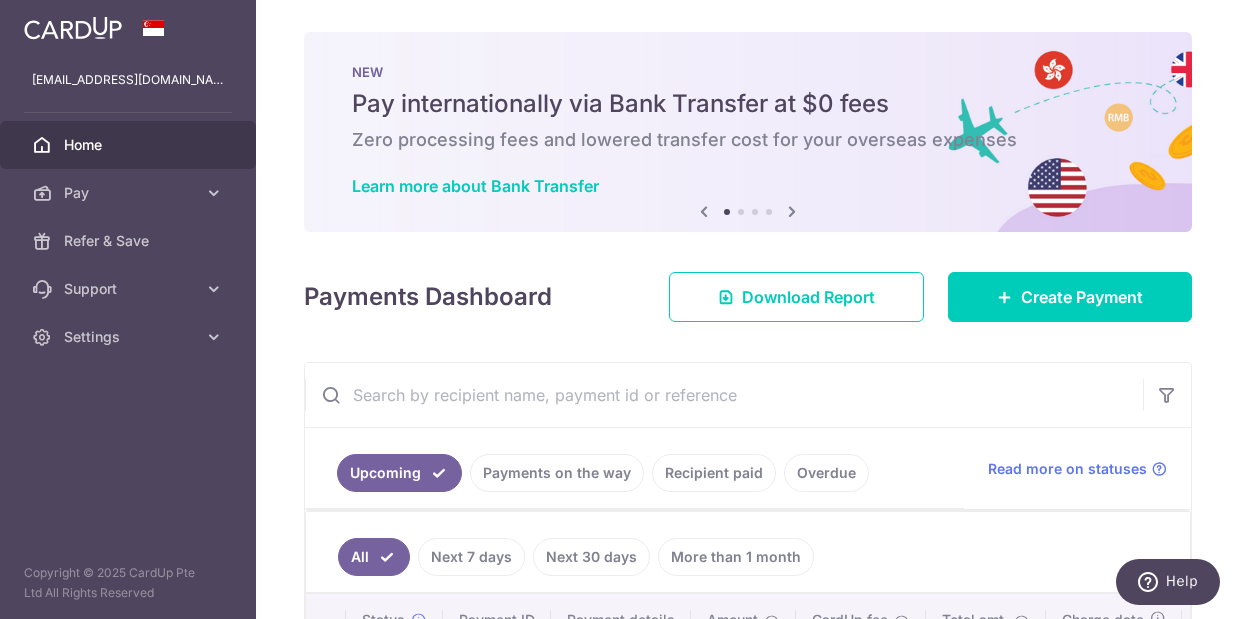 scroll, scrollTop: 0, scrollLeft: 0, axis: both 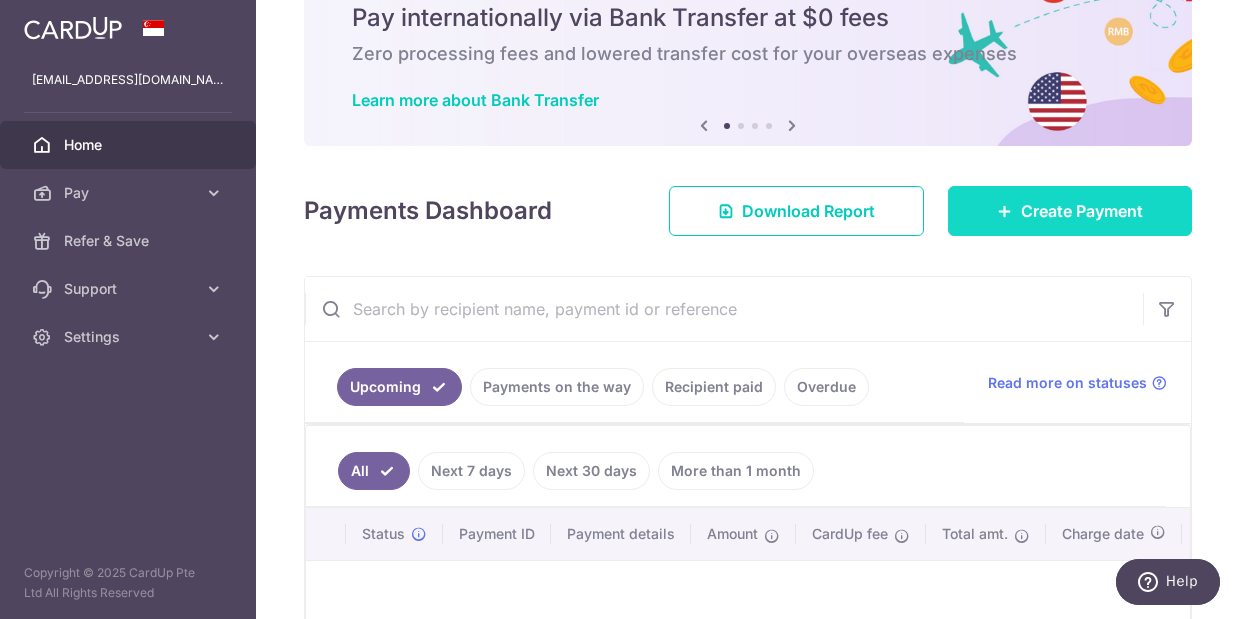 click on "Create Payment" at bounding box center (1070, 211) 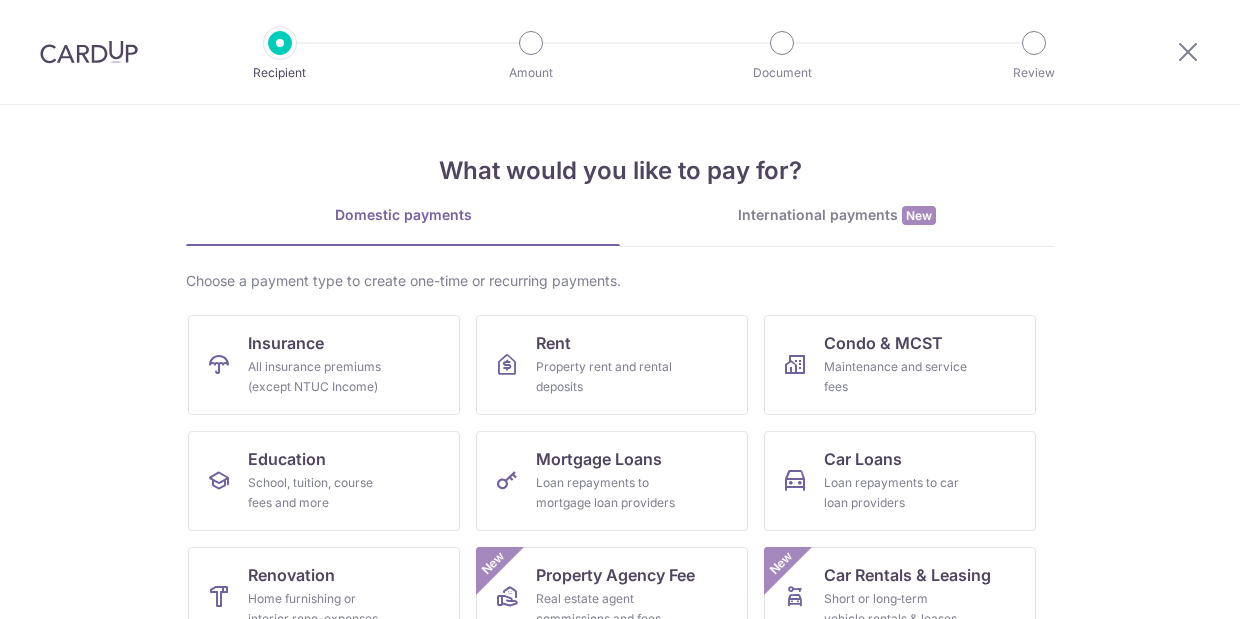scroll, scrollTop: 120, scrollLeft: 0, axis: vertical 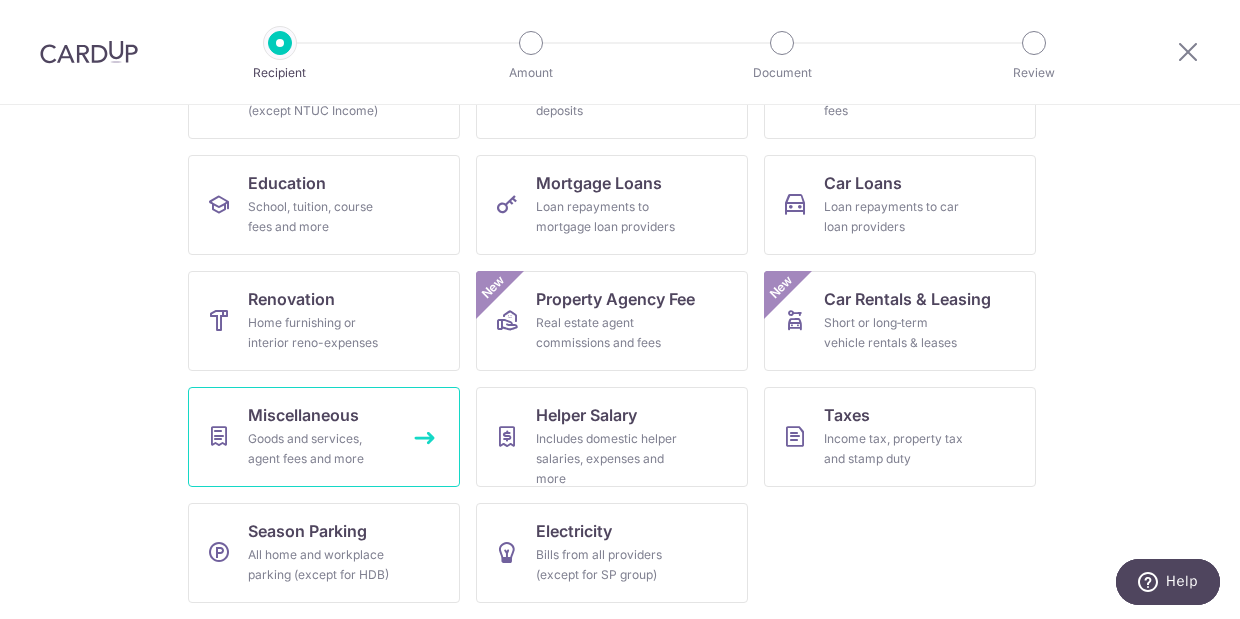 click on "Goods and services, agent fees and more" at bounding box center [320, 449] 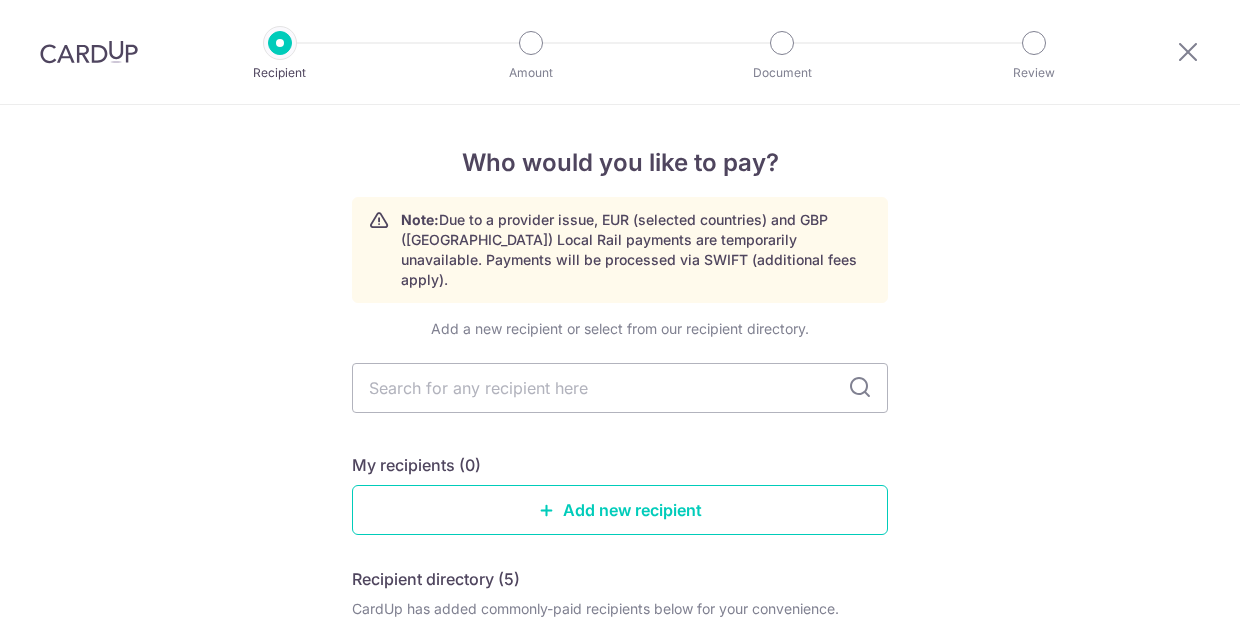 scroll, scrollTop: 0, scrollLeft: 0, axis: both 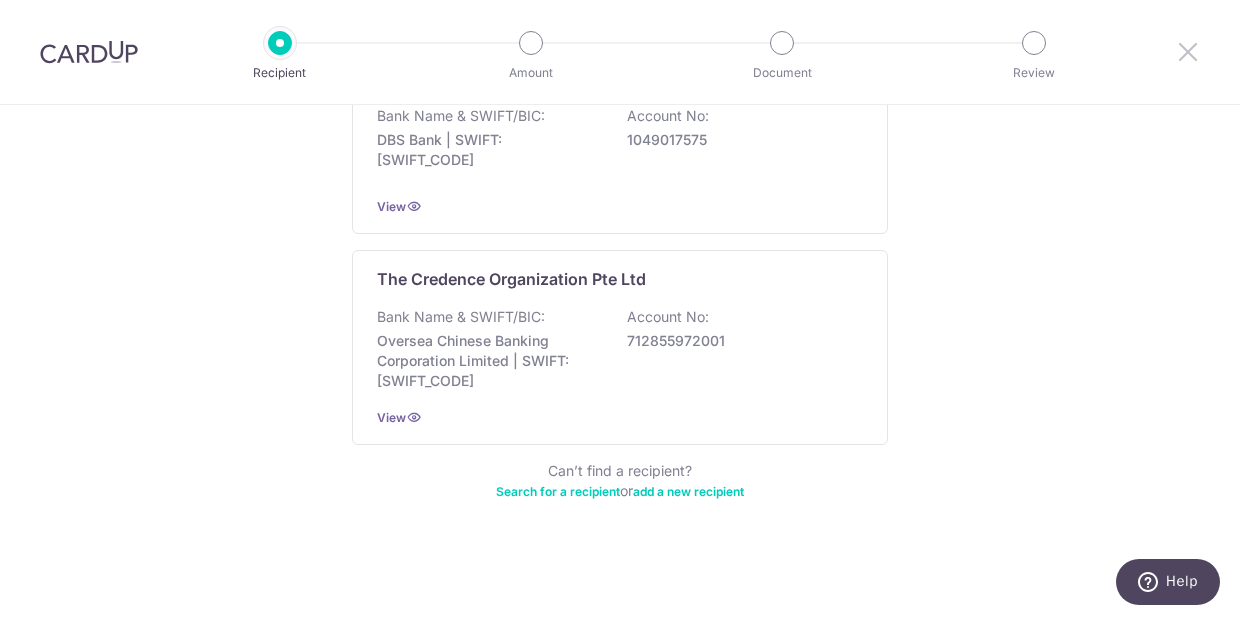 click at bounding box center [1188, 51] 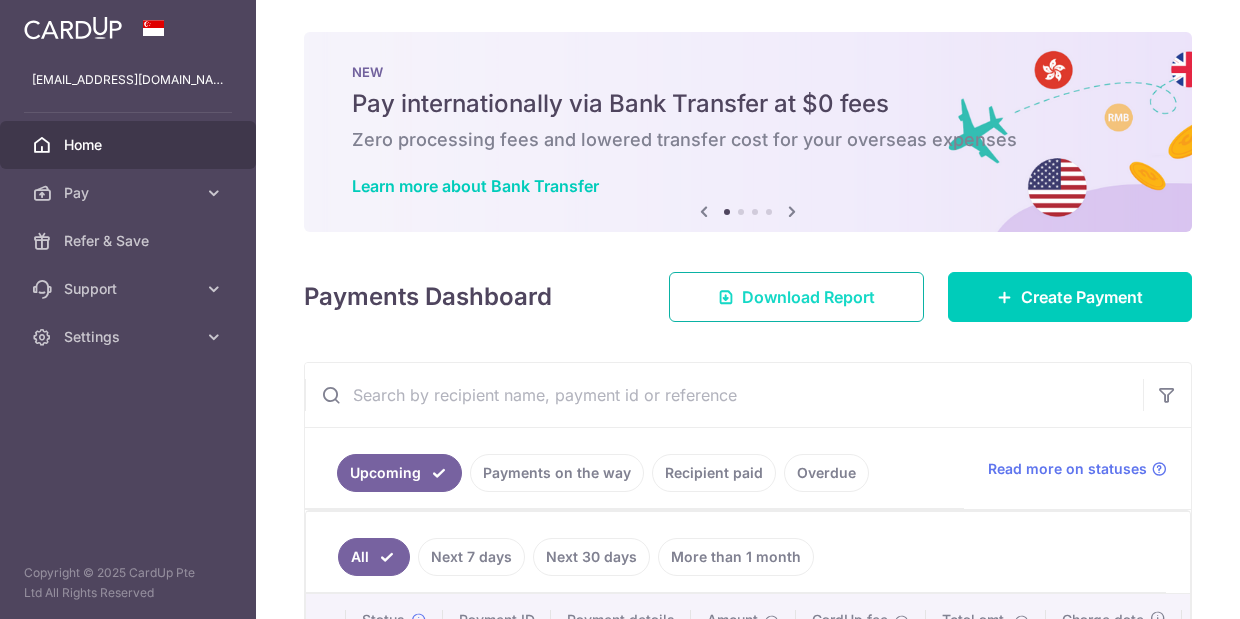 scroll, scrollTop: 0, scrollLeft: 0, axis: both 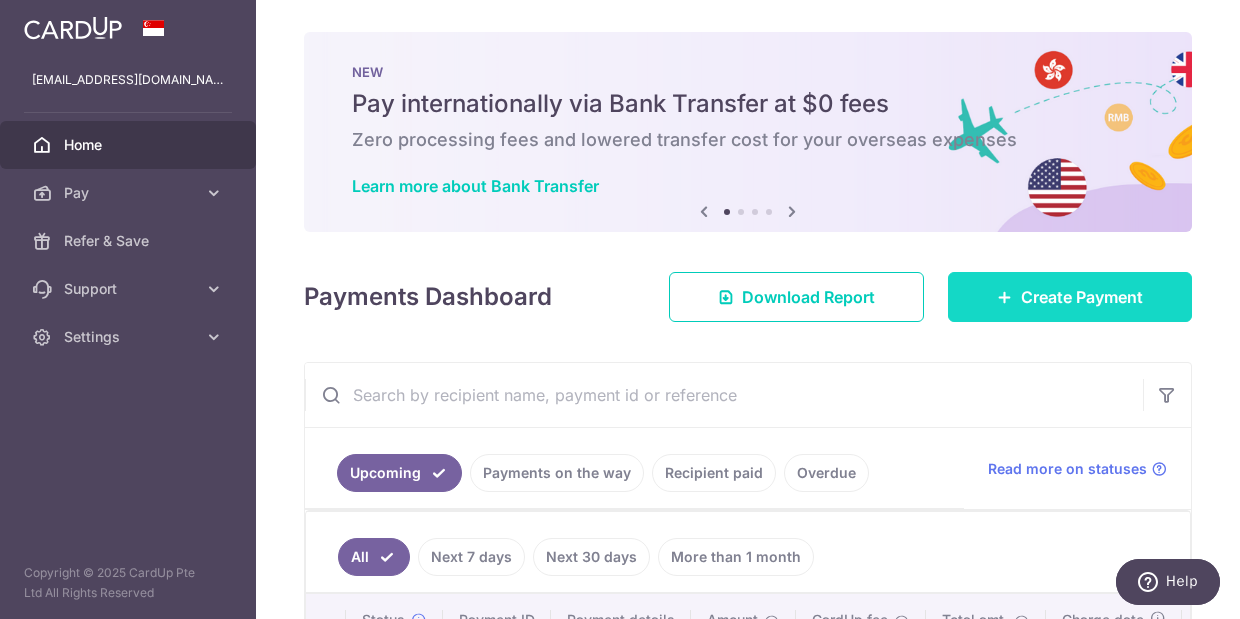 click on "Create Payment" at bounding box center (1082, 297) 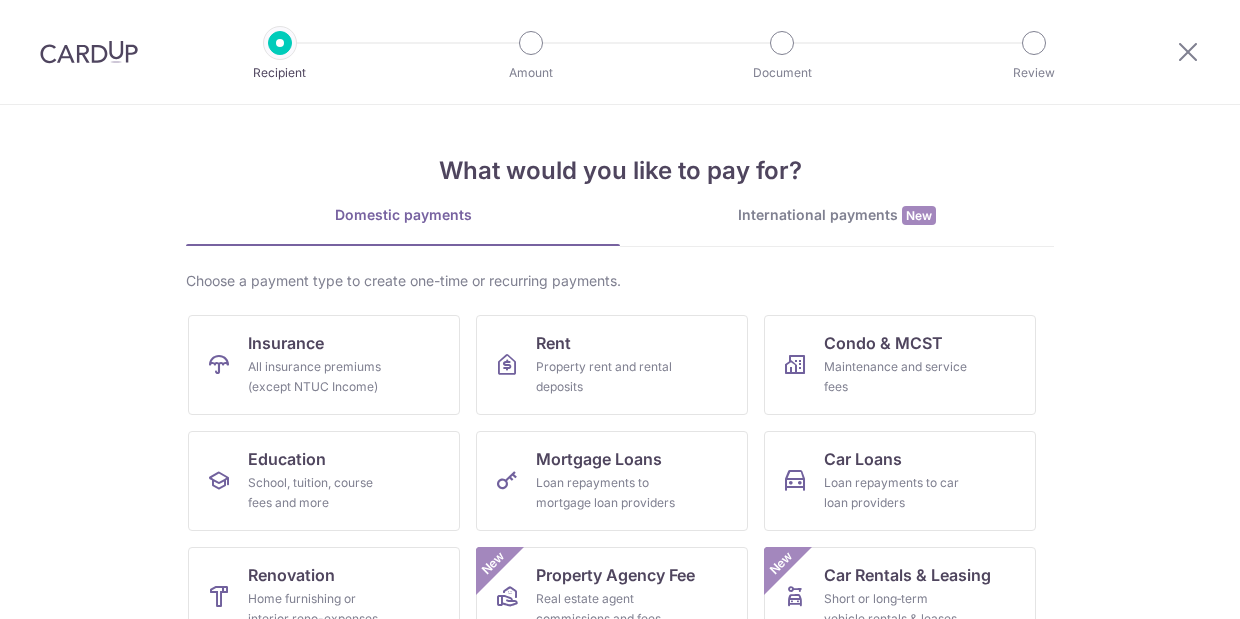 scroll, scrollTop: 0, scrollLeft: 0, axis: both 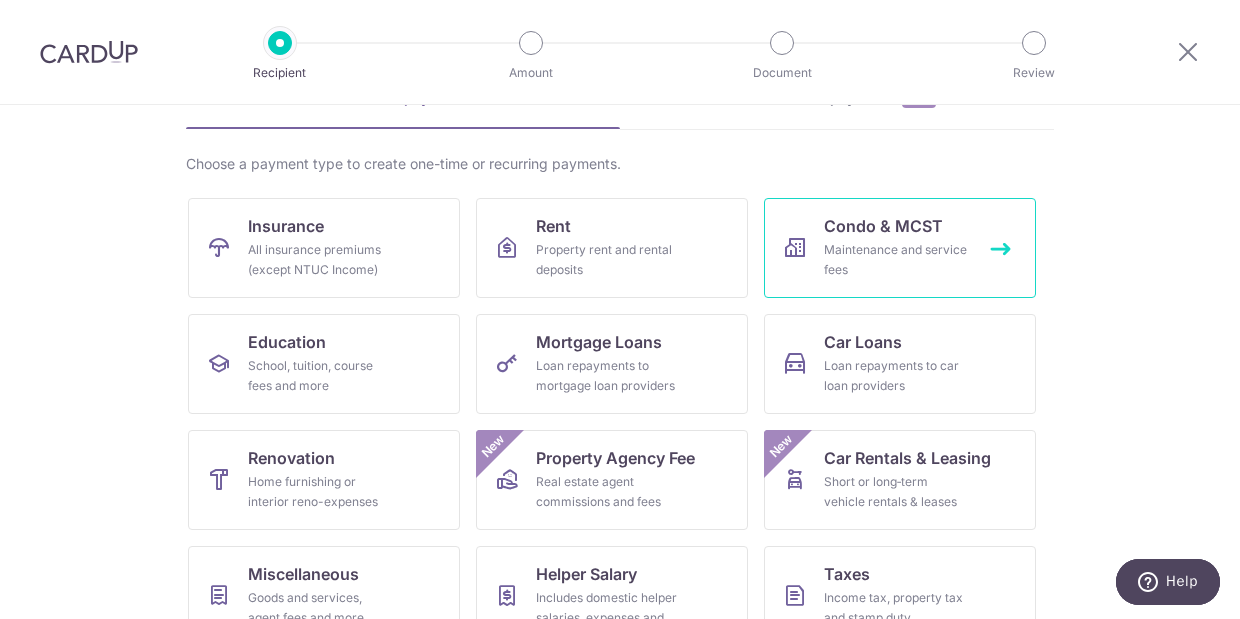 click on "Maintenance and service fees" at bounding box center [896, 260] 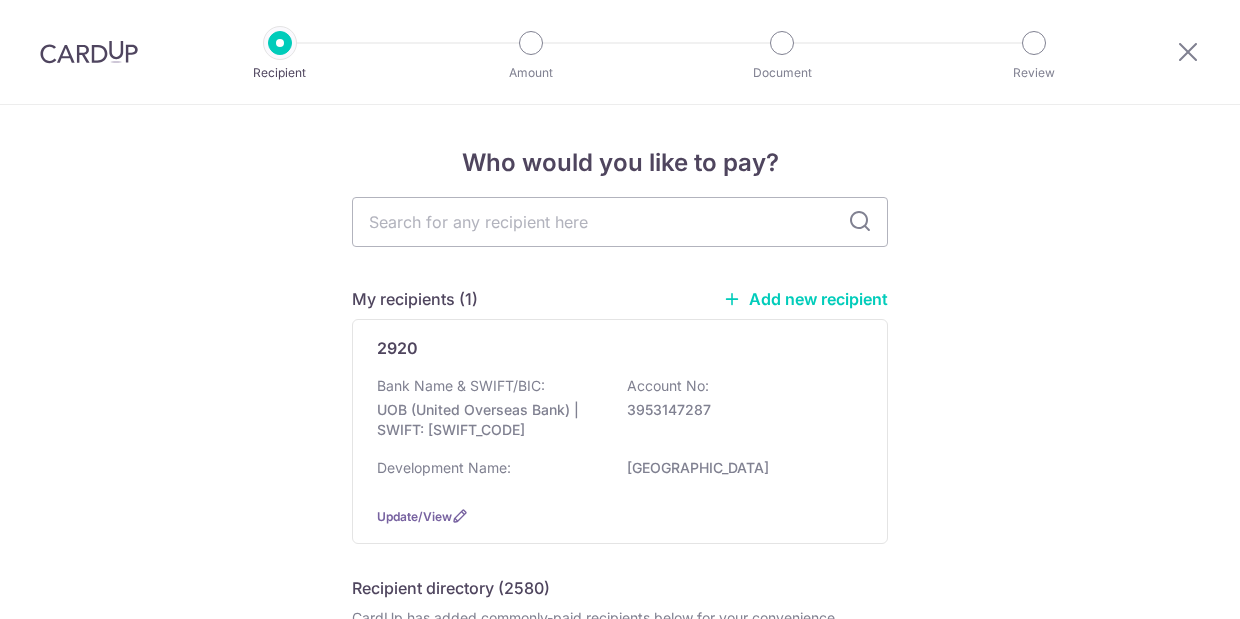 scroll, scrollTop: 0, scrollLeft: 0, axis: both 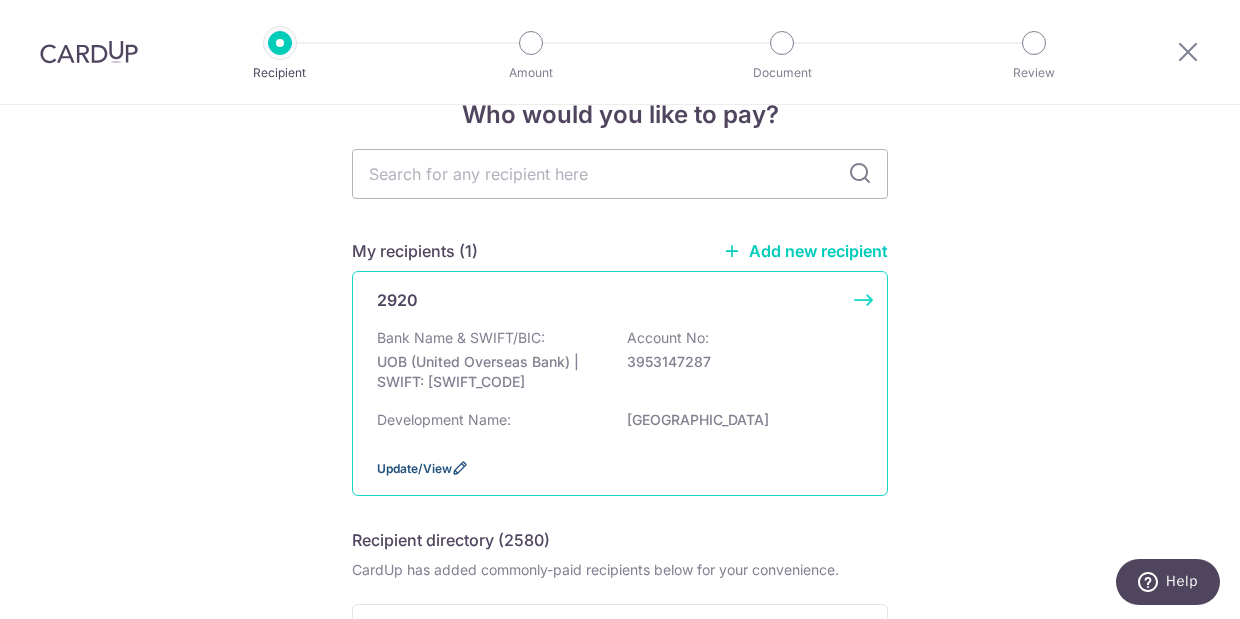 click on "Update/View" at bounding box center [414, 468] 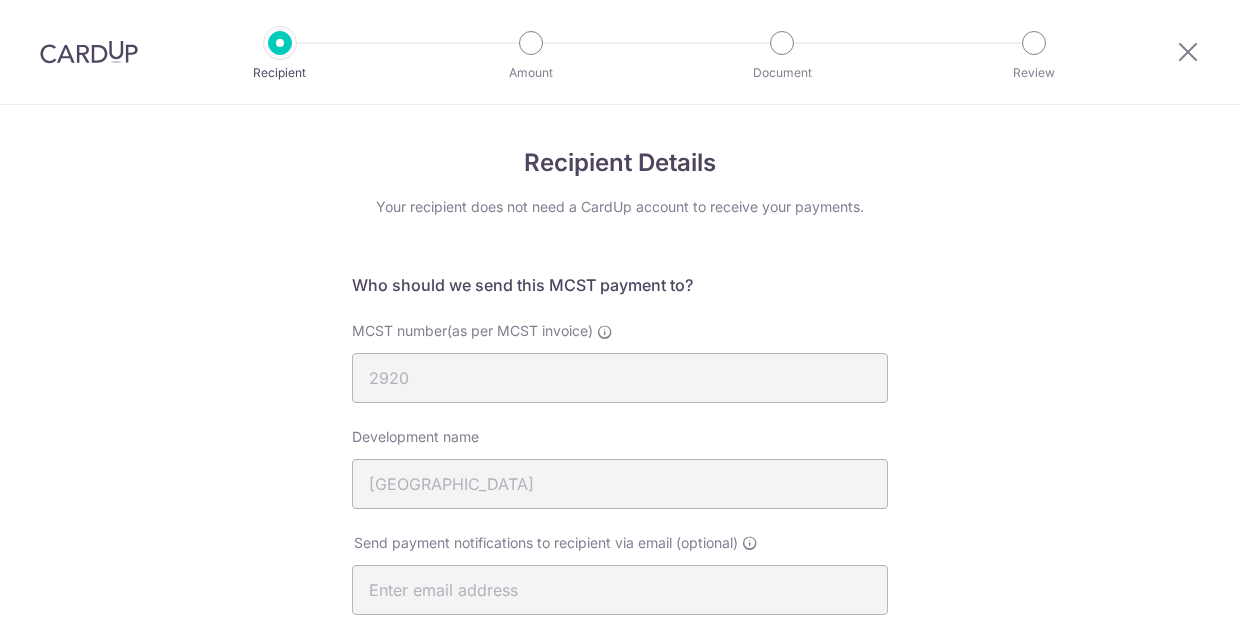 scroll, scrollTop: 0, scrollLeft: 0, axis: both 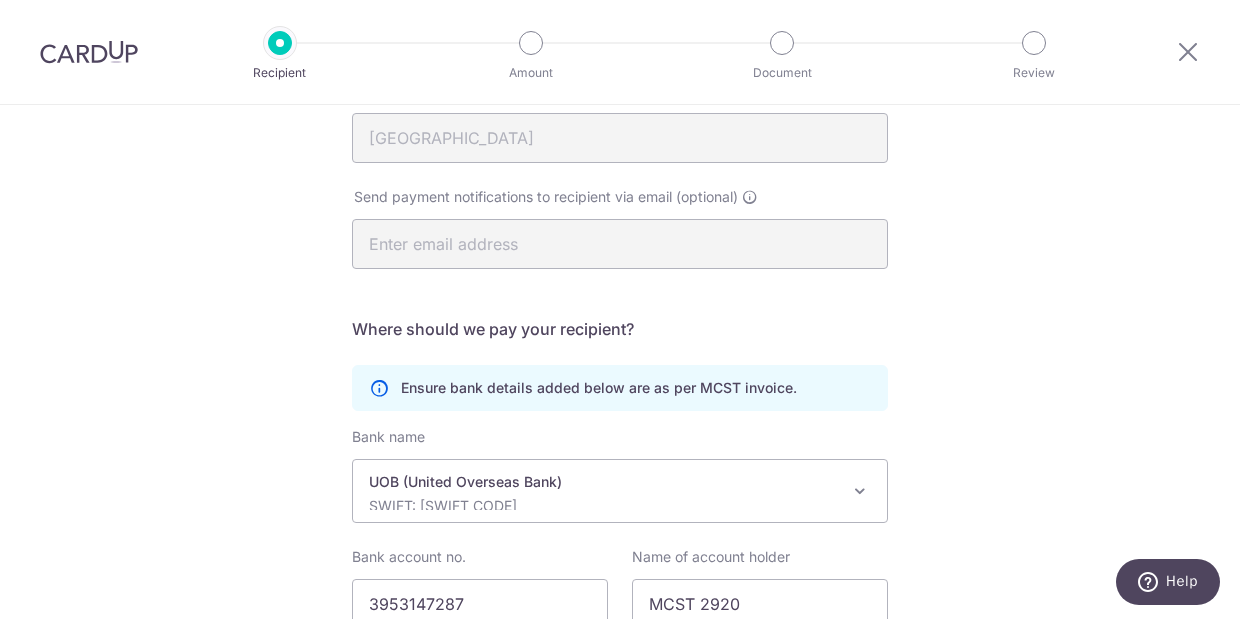 click on "Recipient Details
Your recipient does not need a CardUp account to receive your payments.
Who should we send this MCST payment to?
MCST number(as per MCST invoice)
2920
Development name
AMARANDA GARDENS
Send payment notifications to recipient via email (optional)
translation missing: en.no key
URL" at bounding box center [620, 274] 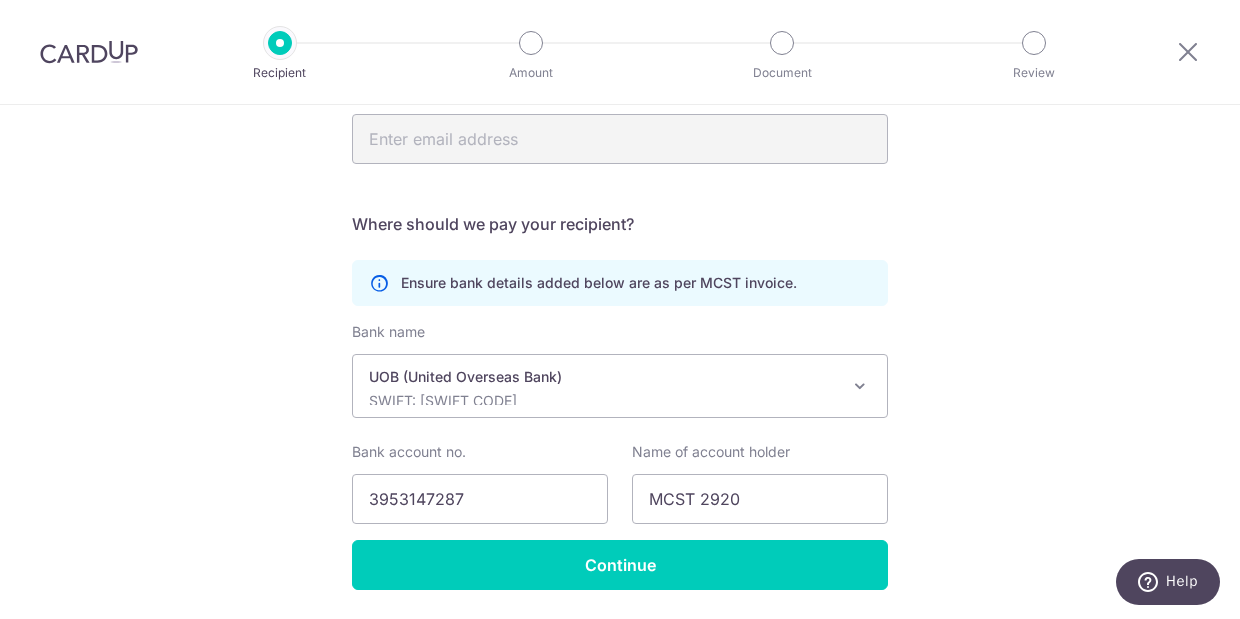 scroll, scrollTop: 457, scrollLeft: 0, axis: vertical 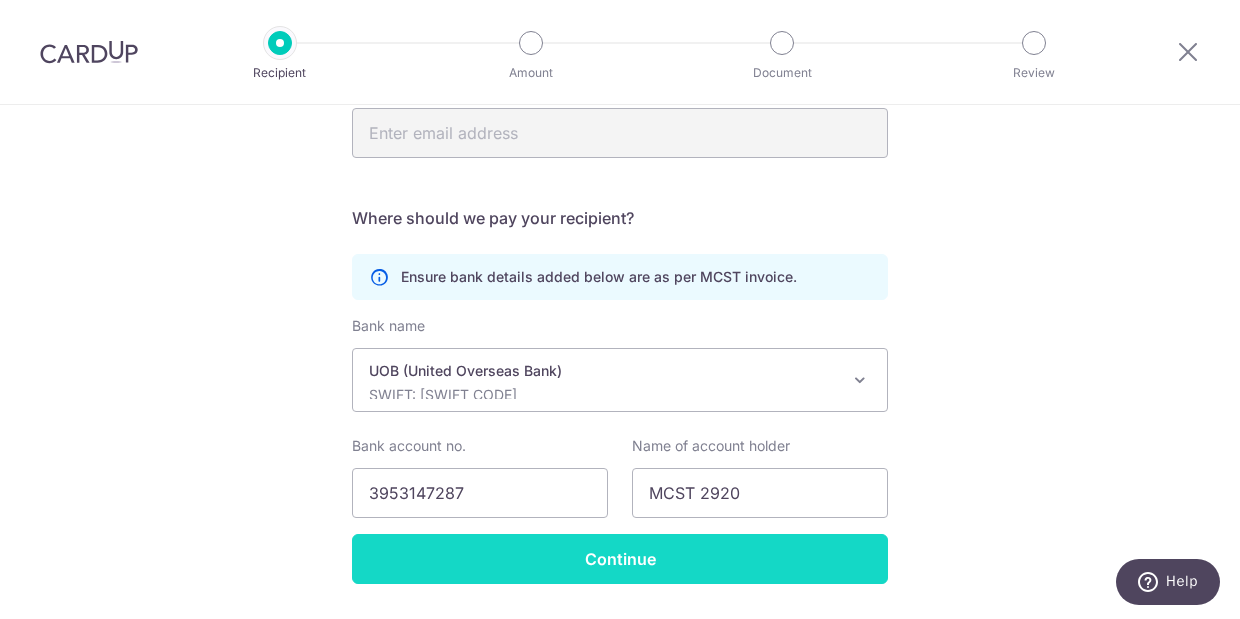 click on "Continue" at bounding box center [620, 559] 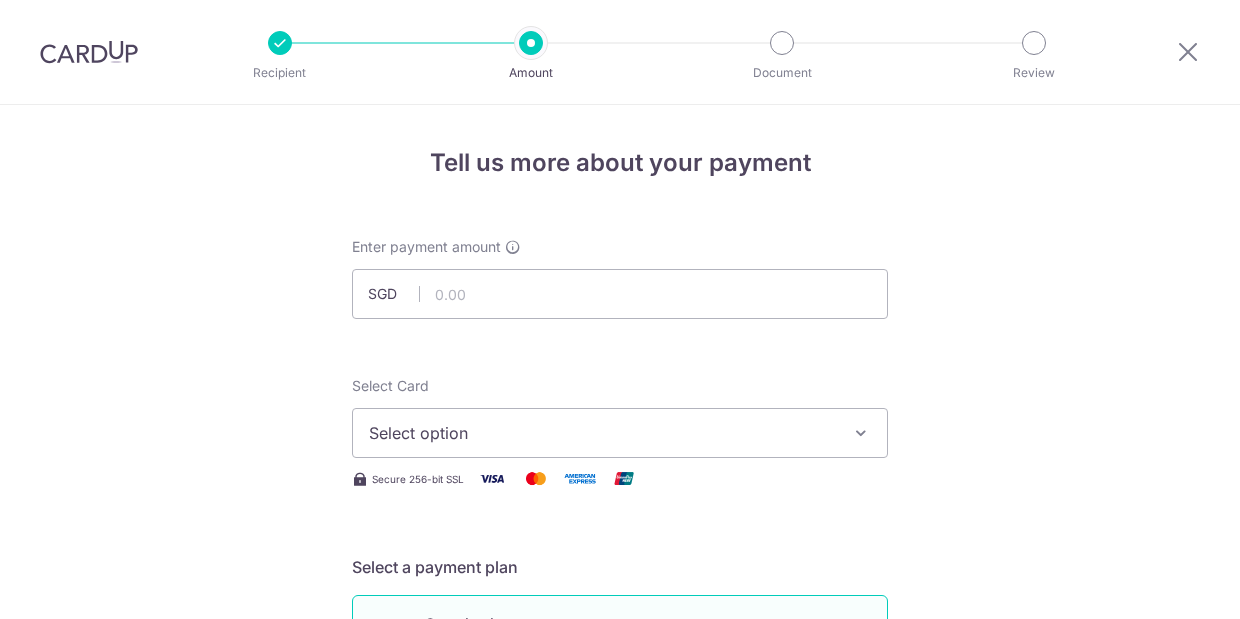 scroll, scrollTop: 0, scrollLeft: 0, axis: both 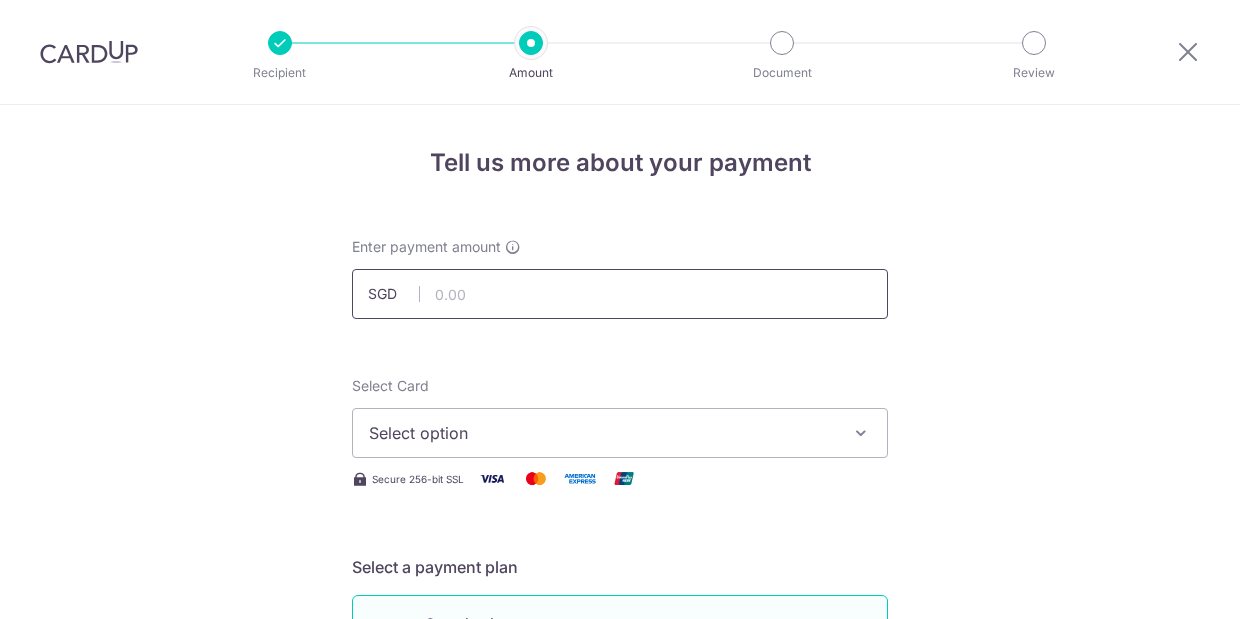 click at bounding box center (620, 294) 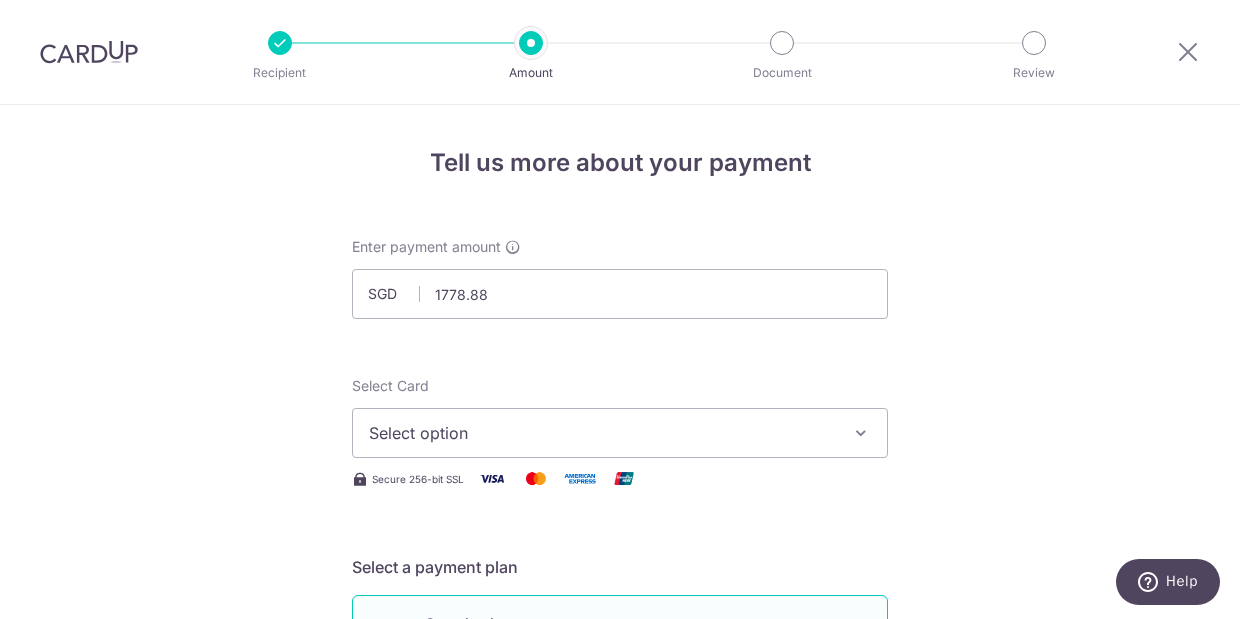 type on "1,778.88" 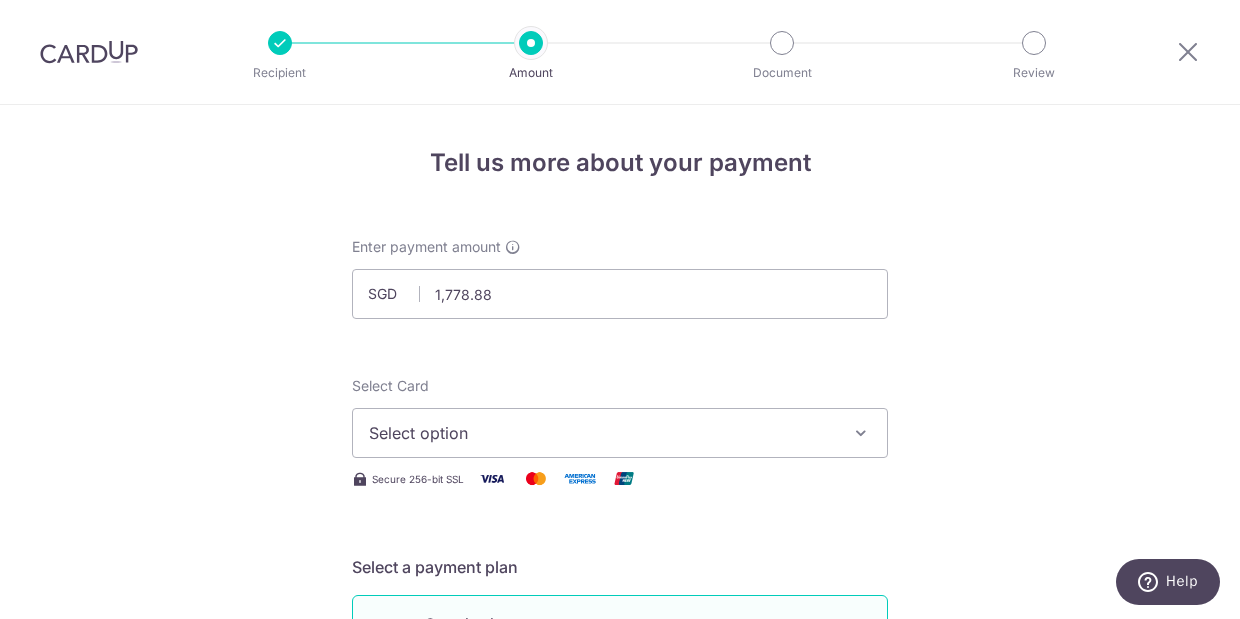 click on "Select option" at bounding box center (602, 433) 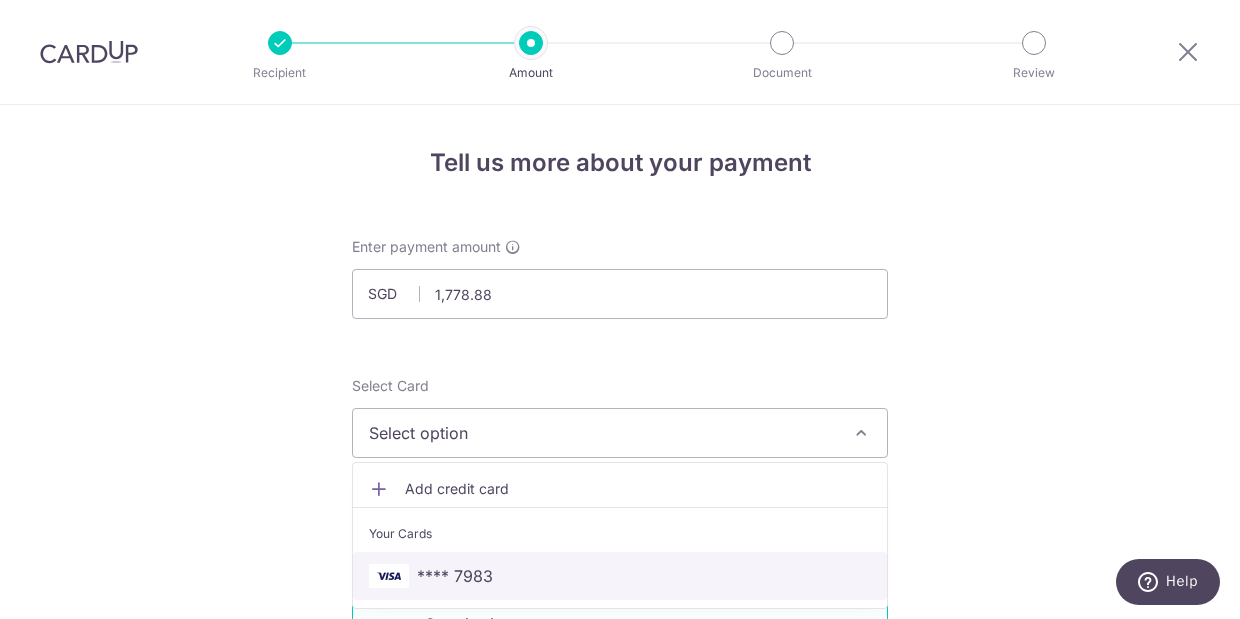 click on "**** 7983" at bounding box center (620, 576) 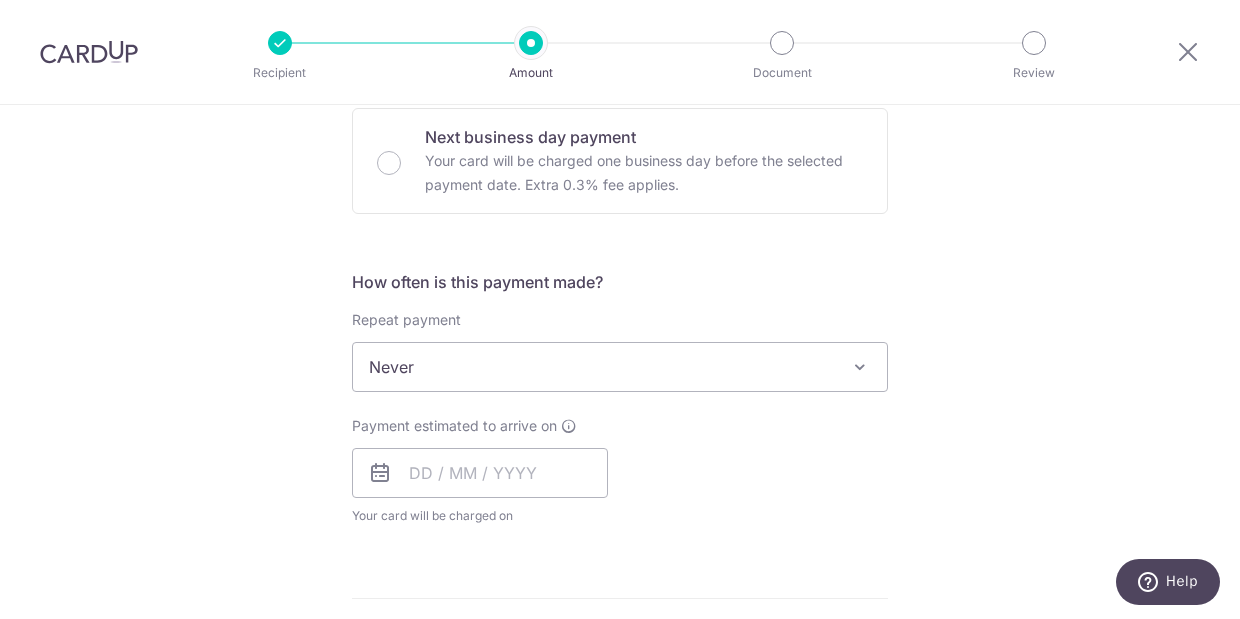 scroll, scrollTop: 625, scrollLeft: 0, axis: vertical 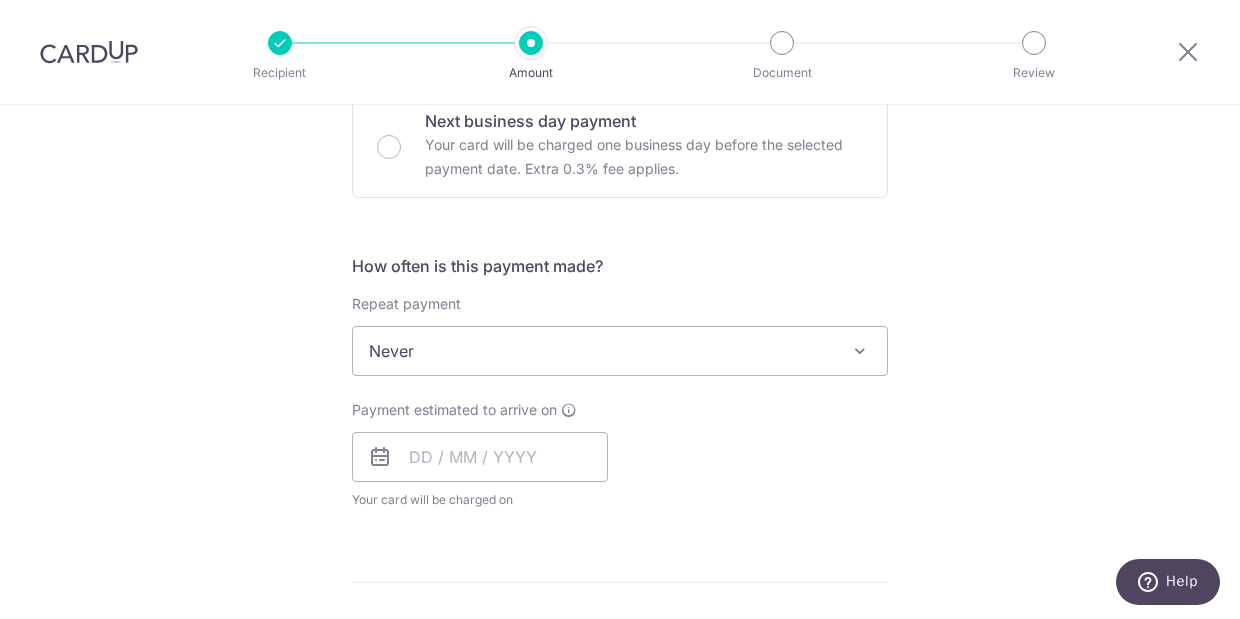click on "Never" at bounding box center [620, 351] 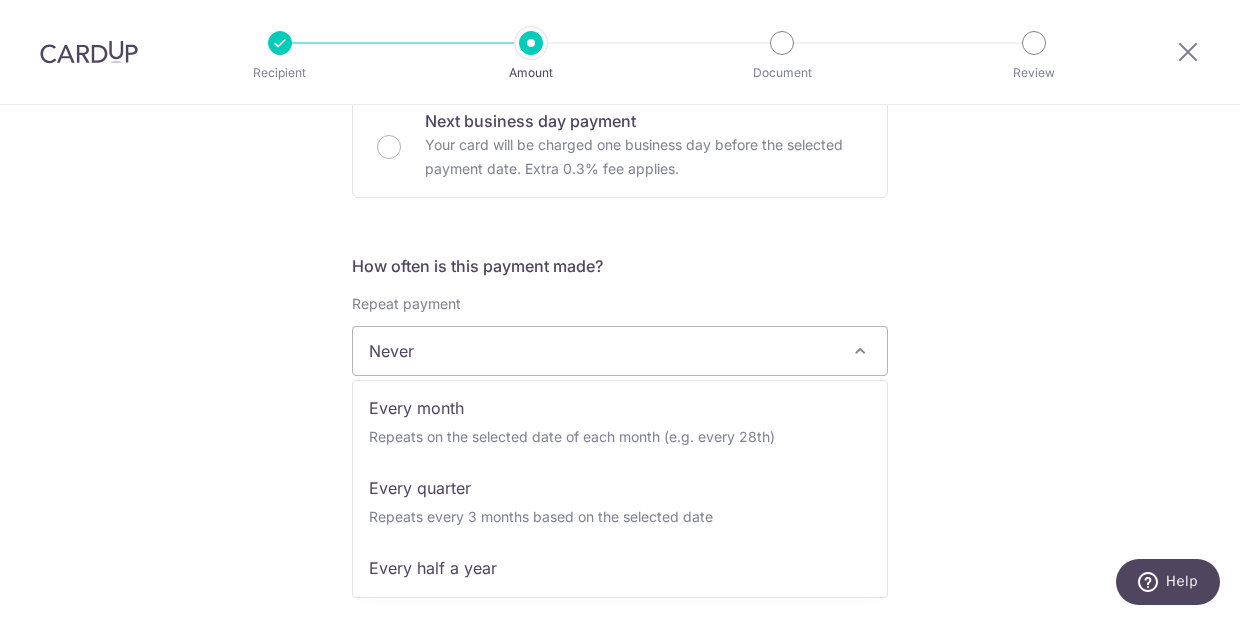 scroll, scrollTop: 169, scrollLeft: 0, axis: vertical 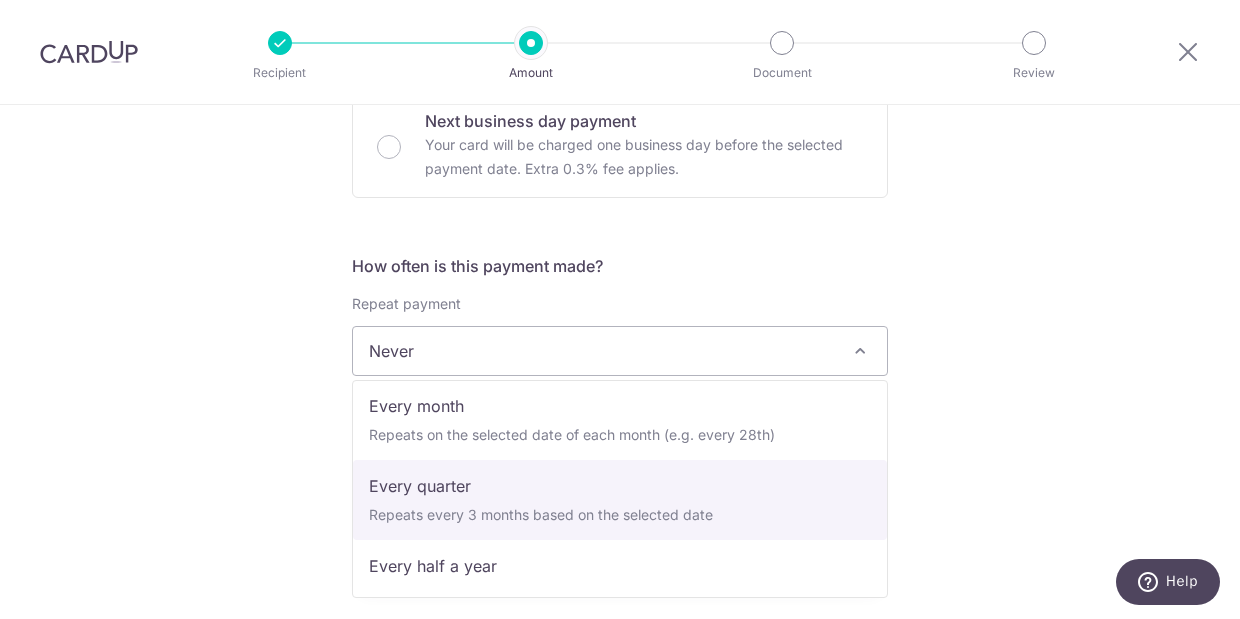 select on "4" 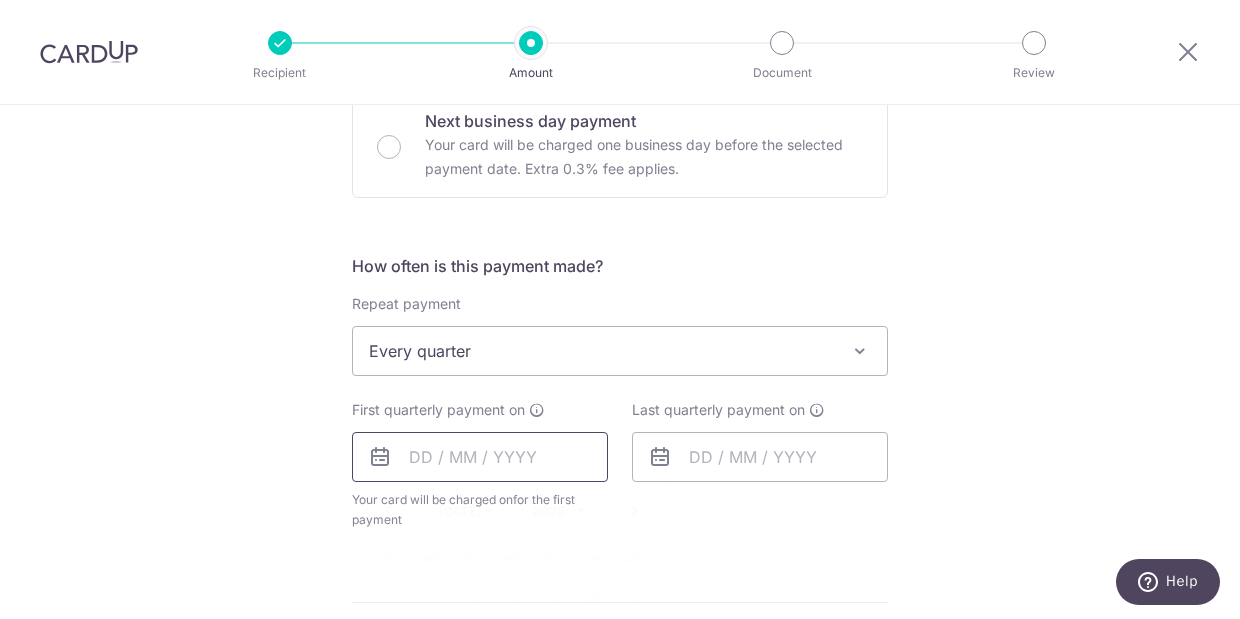 click at bounding box center [480, 457] 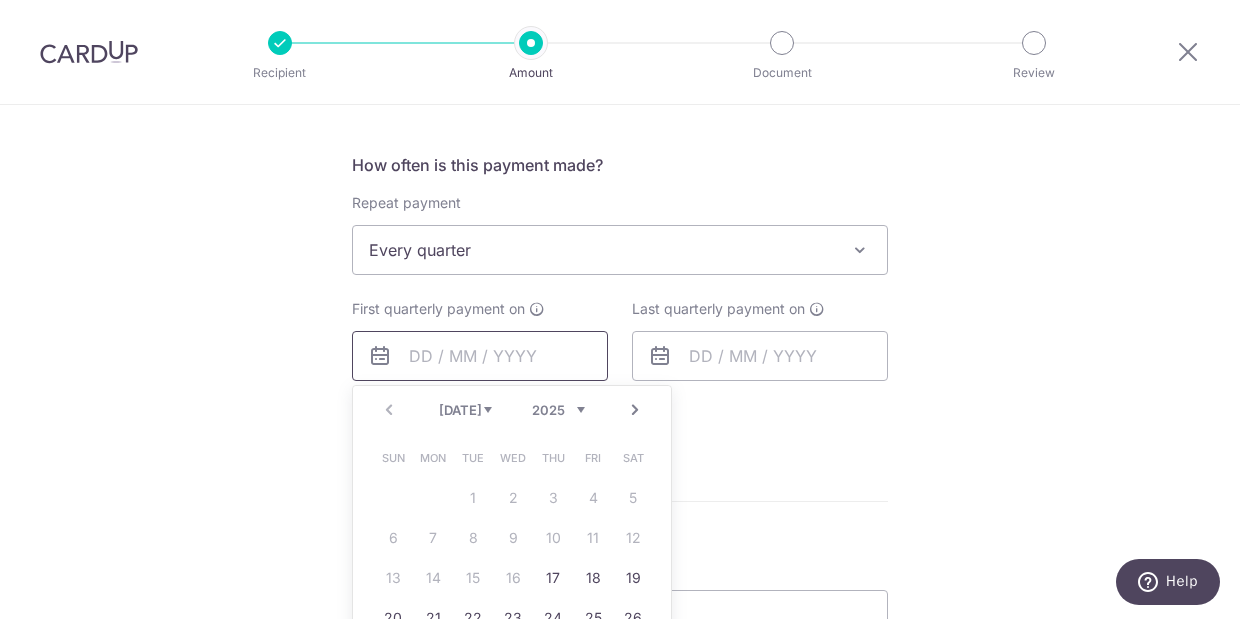 scroll, scrollTop: 766, scrollLeft: 0, axis: vertical 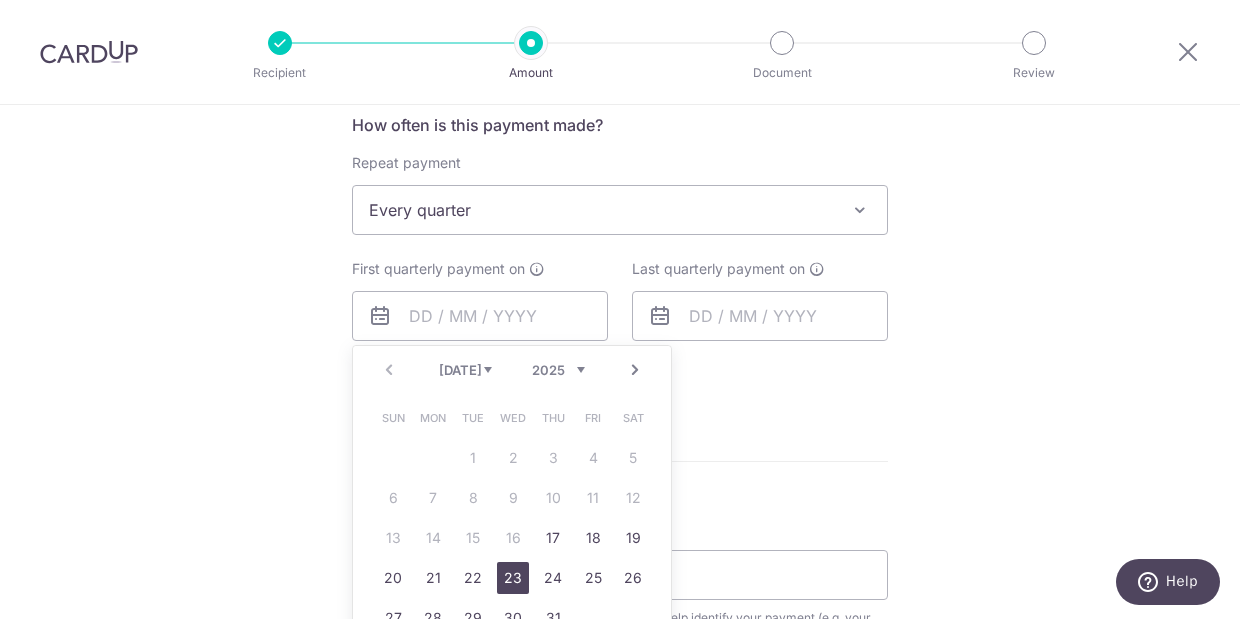 click on "23" at bounding box center (513, 578) 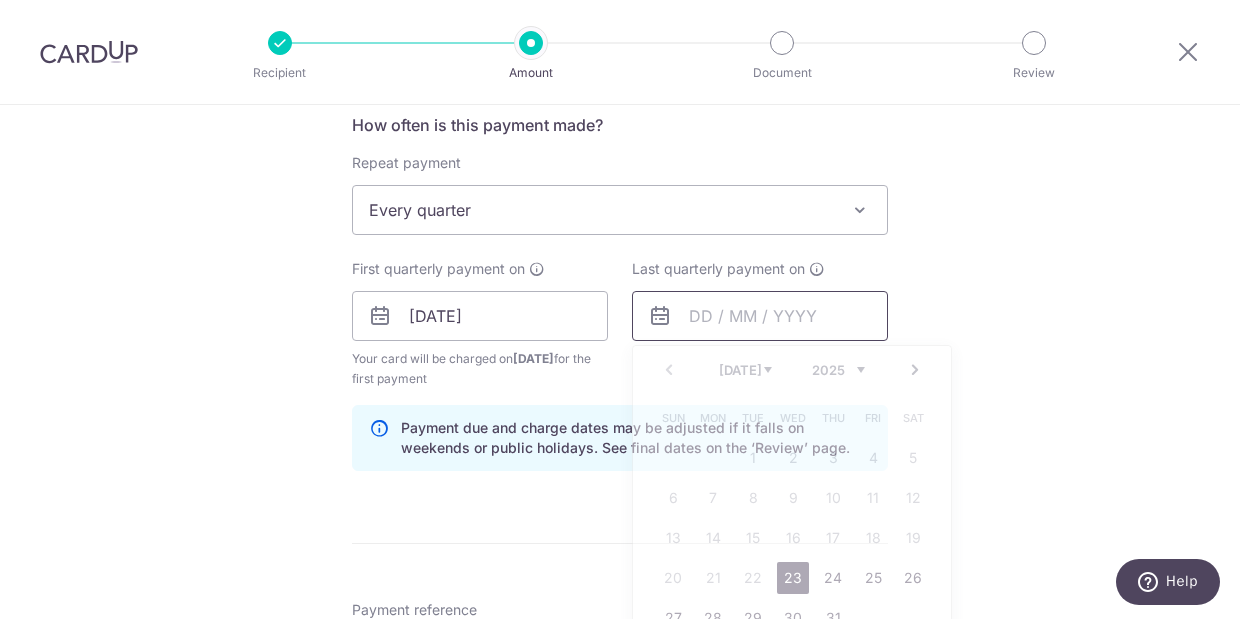 click at bounding box center (760, 316) 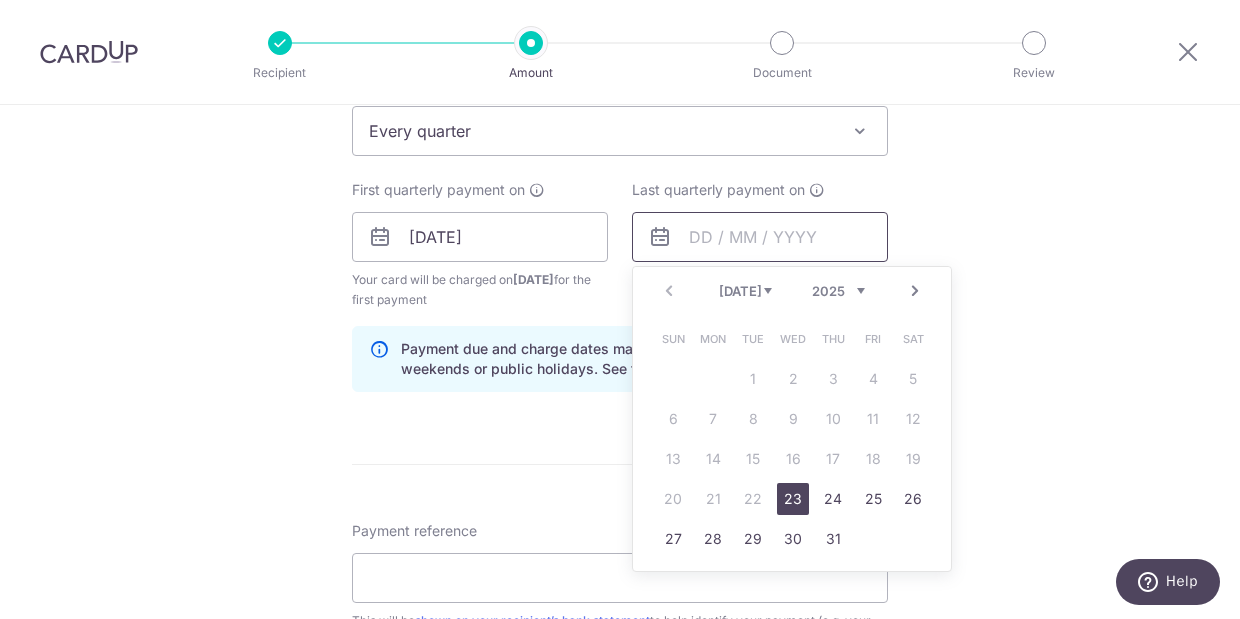 scroll, scrollTop: 856, scrollLeft: 0, axis: vertical 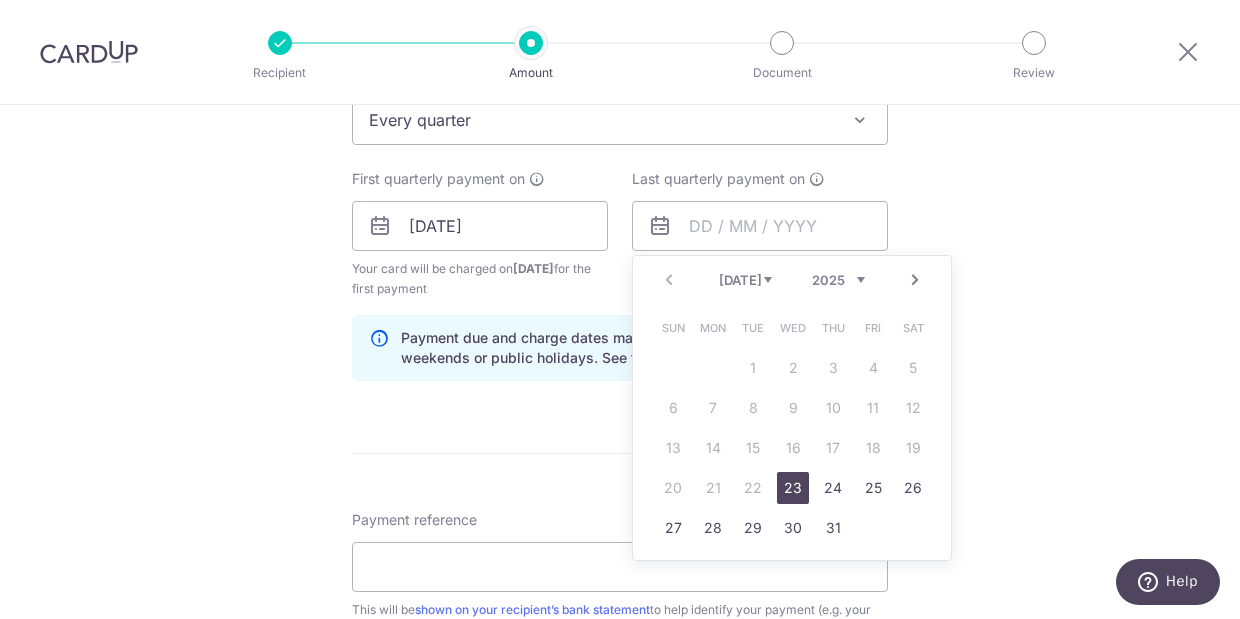 click on "Next" at bounding box center [915, 280] 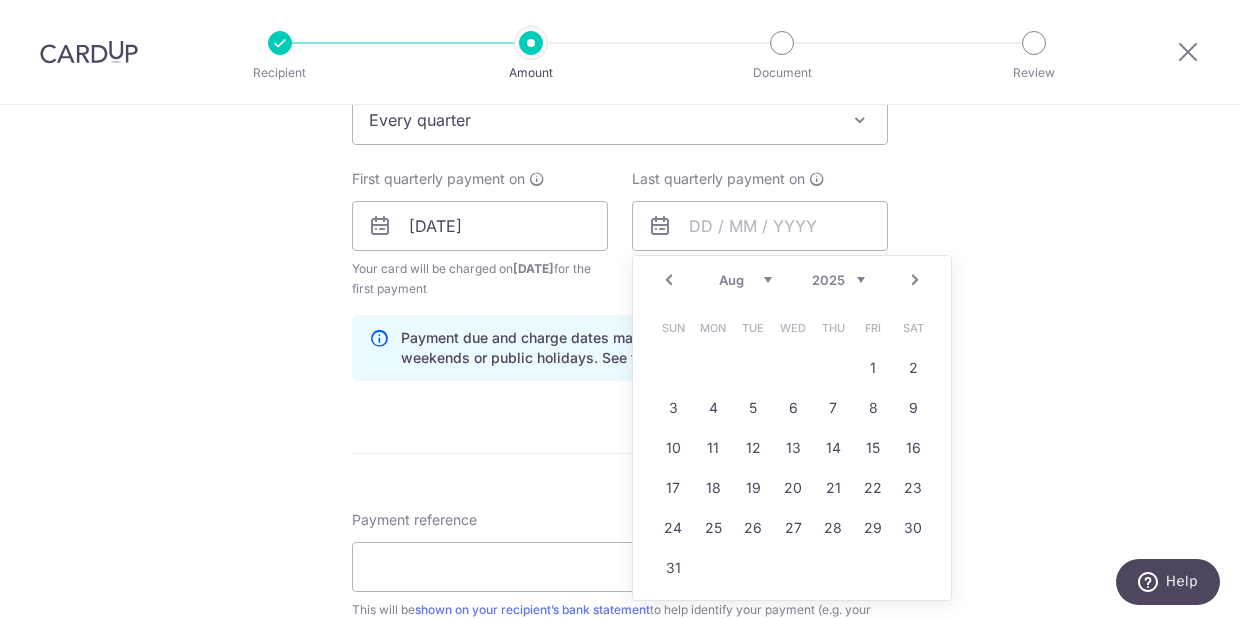 click on "Next" at bounding box center (915, 280) 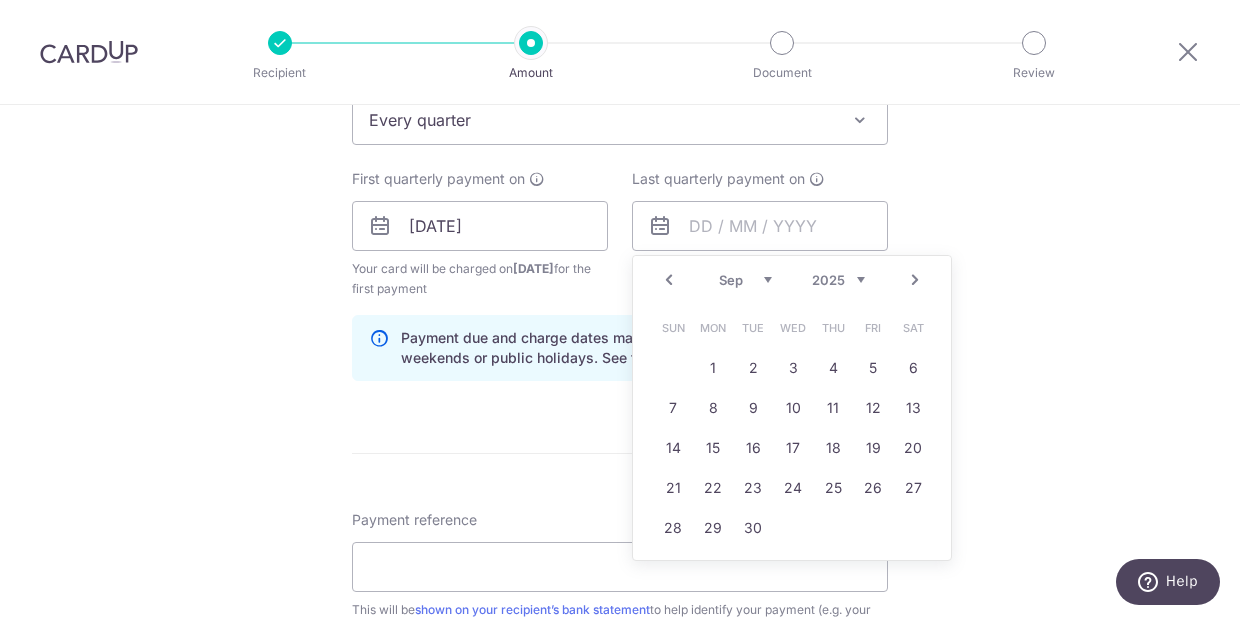 click on "Next" at bounding box center (915, 280) 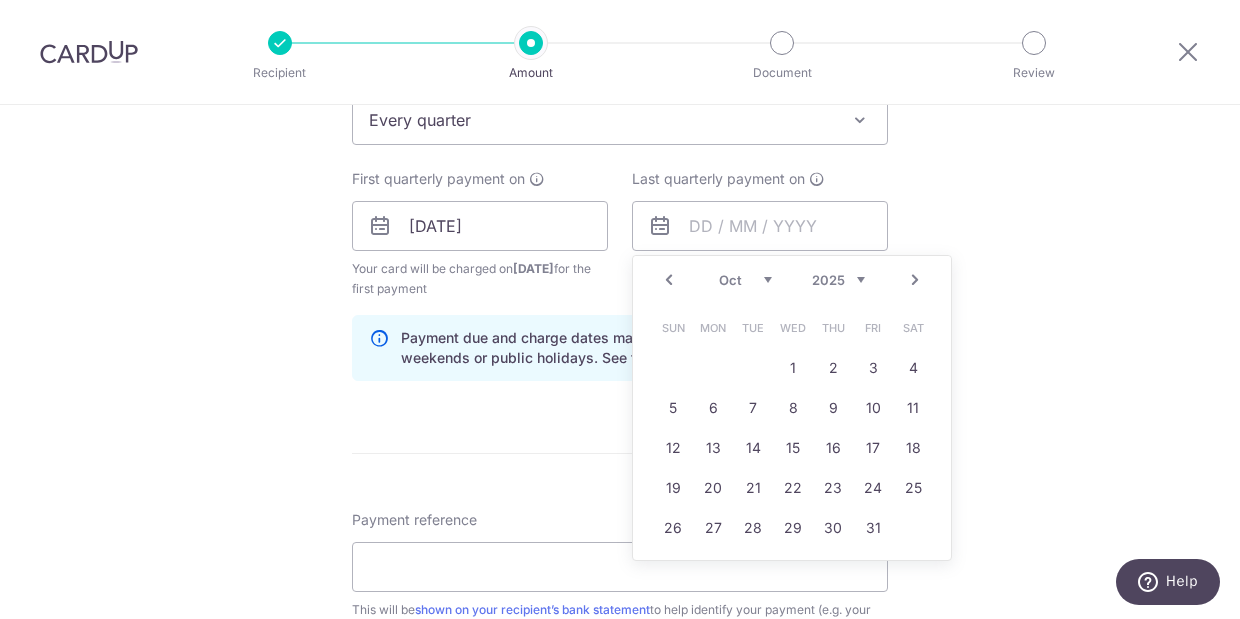 click on "Next" at bounding box center (915, 280) 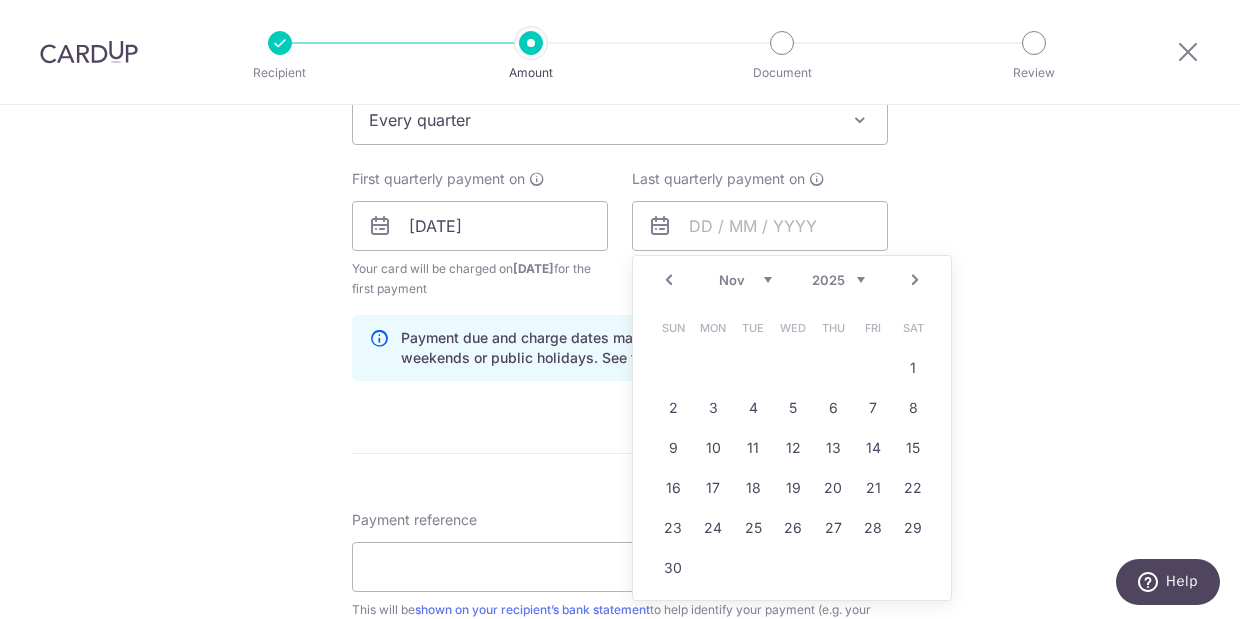 click on "Next" at bounding box center [915, 280] 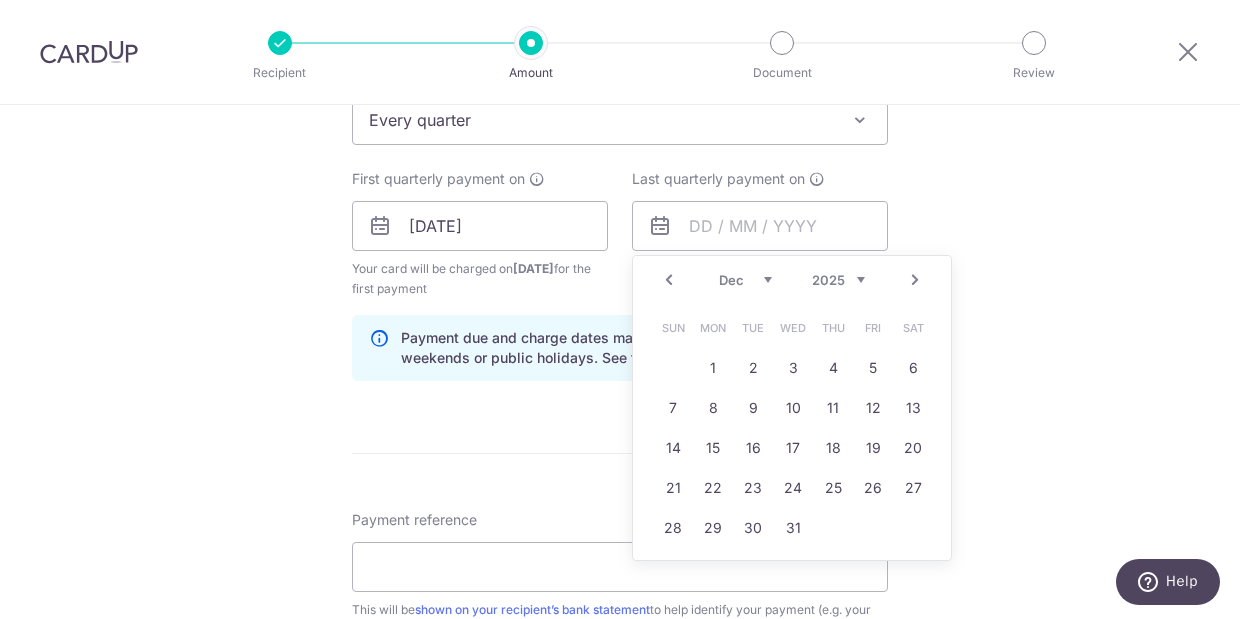 click on "Next" at bounding box center [915, 280] 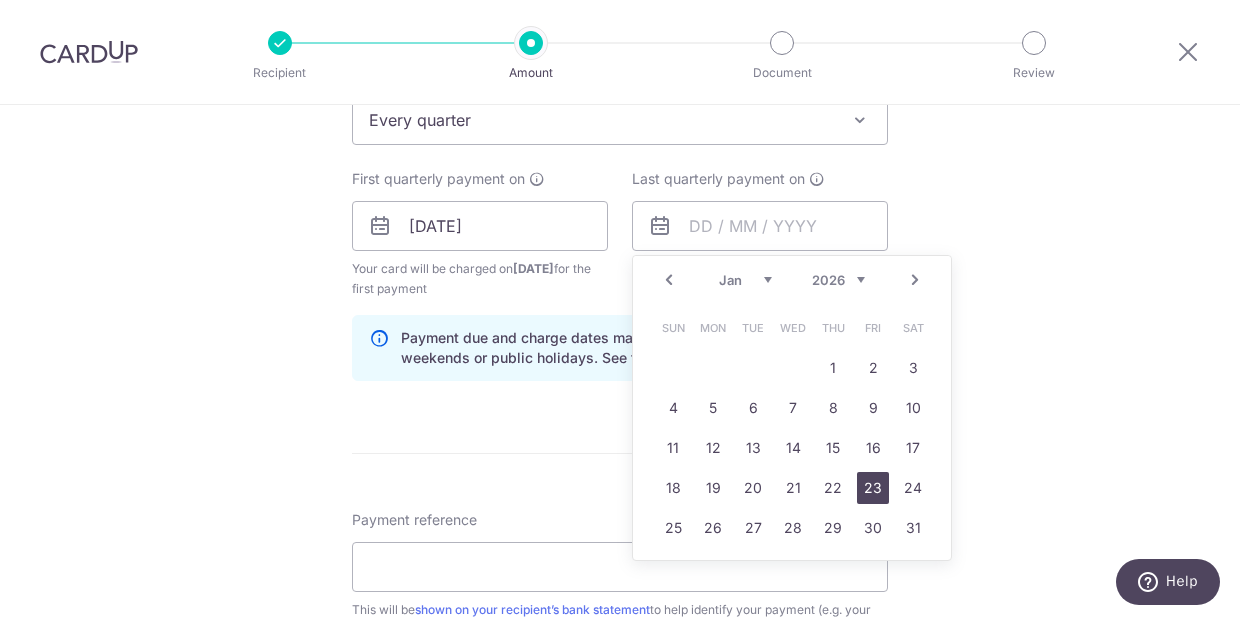 click on "23" at bounding box center (873, 488) 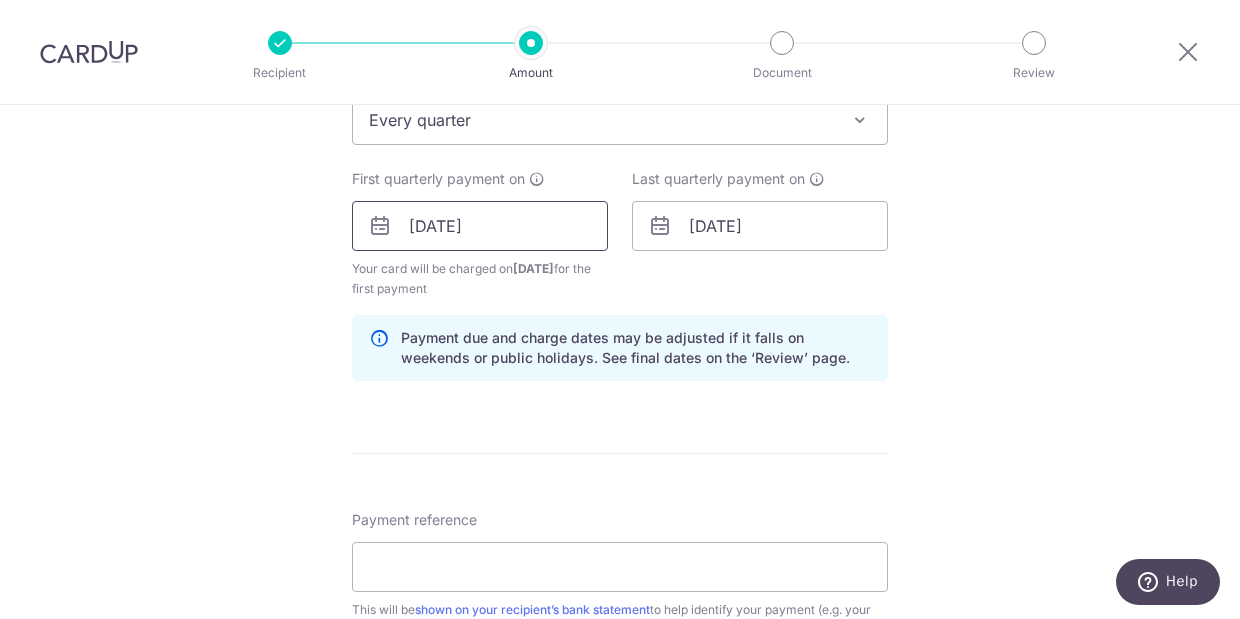click on "23/07/2025" at bounding box center [480, 226] 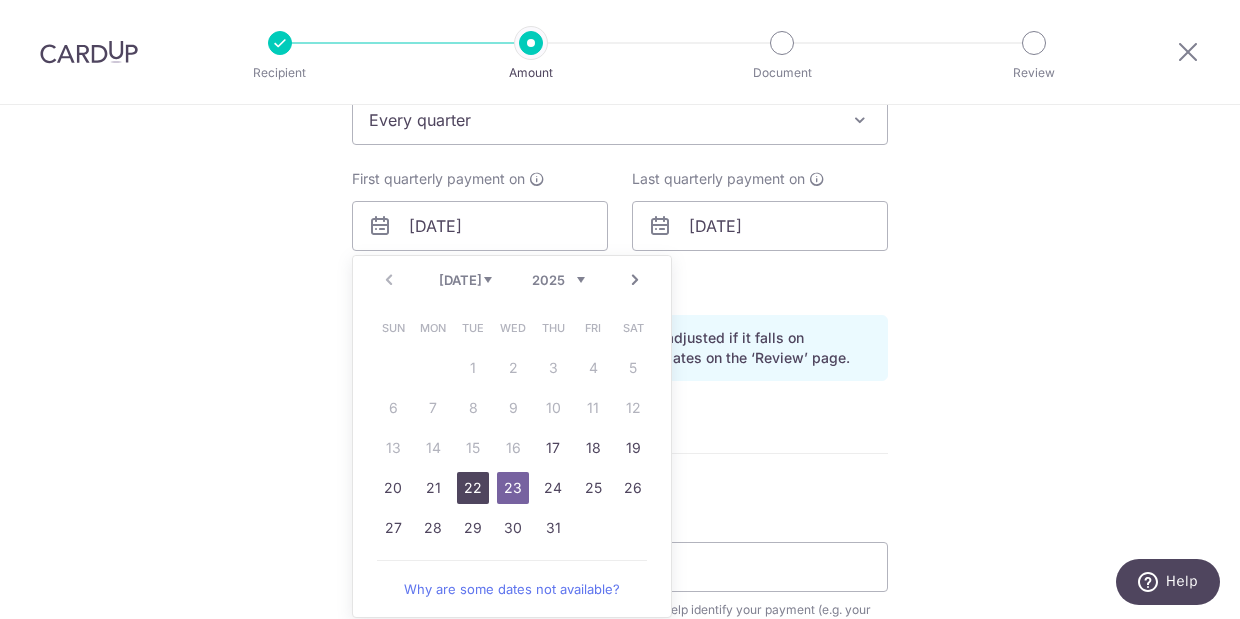 click on "22" at bounding box center [473, 488] 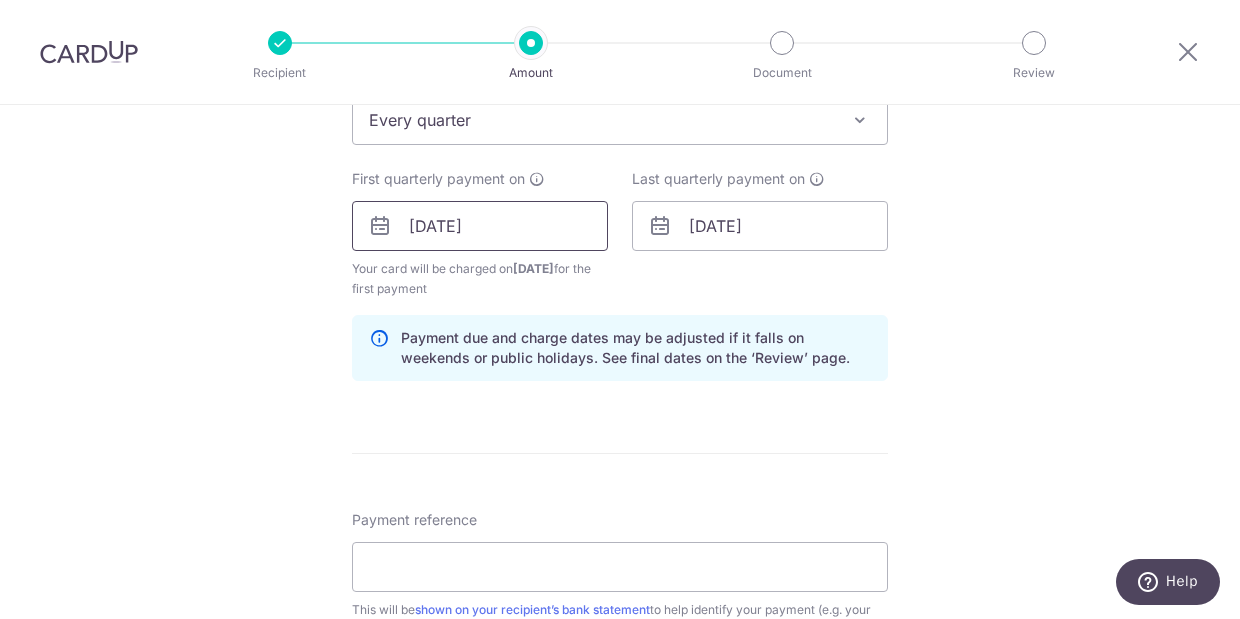 click on "[DATE]" at bounding box center [480, 226] 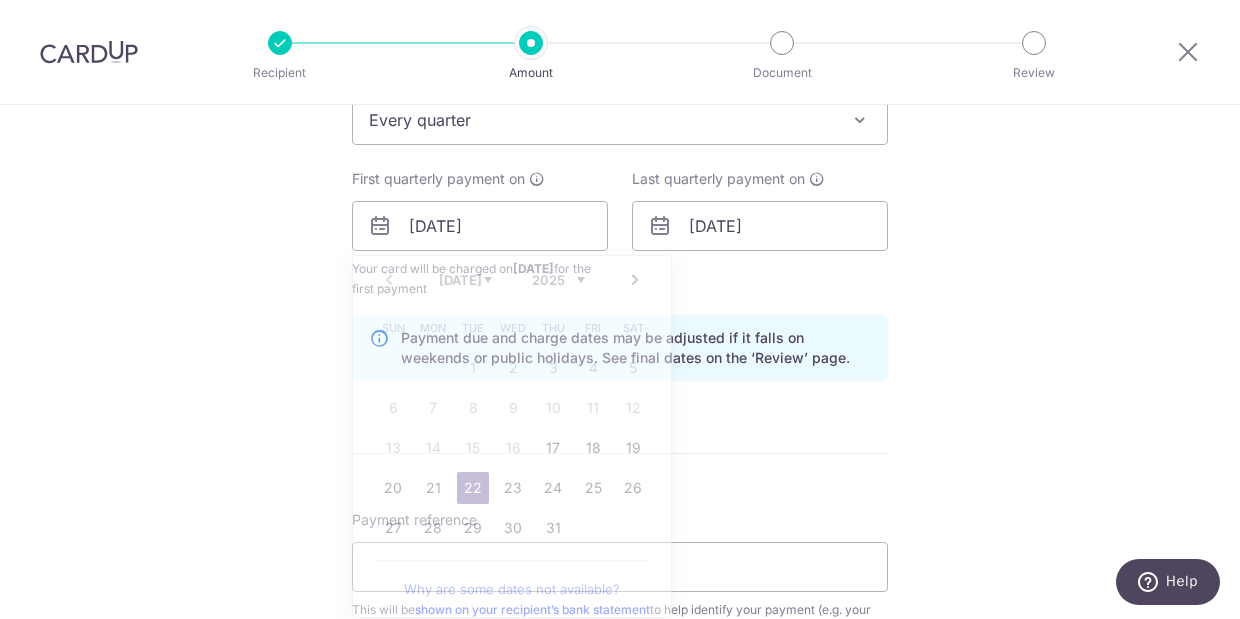click on "Tell us more about your payment
Enter payment amount
SGD
1,778.88
1778.88
Select Card
**** 7983
Add credit card
Your Cards
**** 7983
Secure 256-bit SSL
Text
New card details
Card
Secure 256-bit SSL" at bounding box center [620, 204] 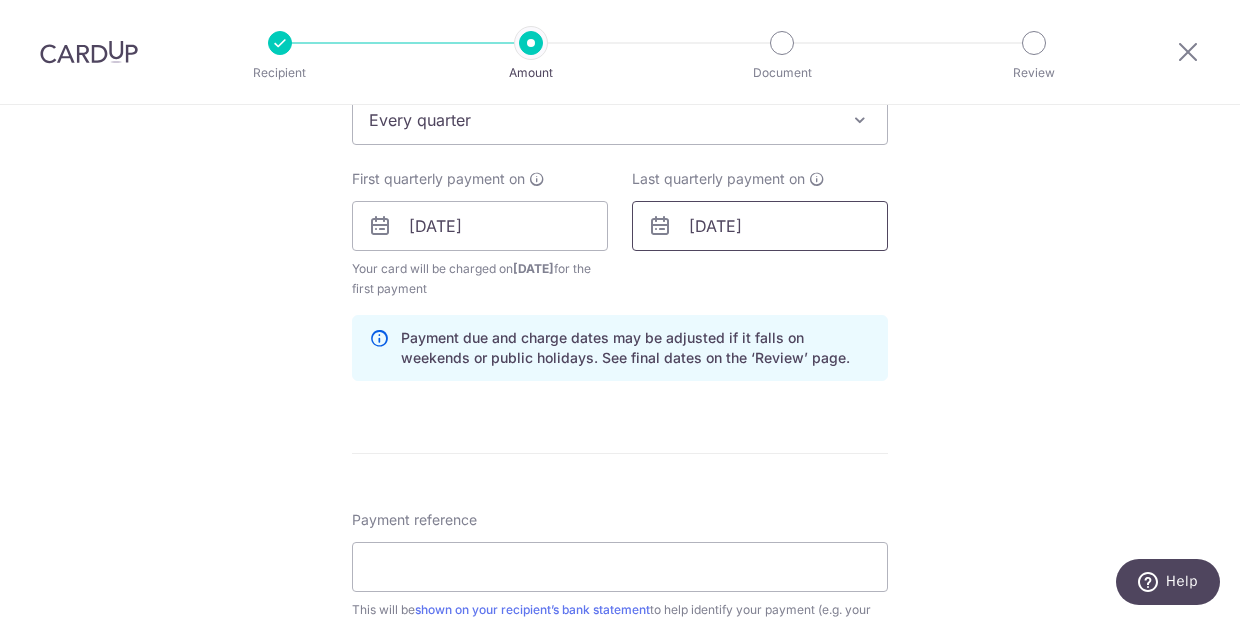 click on "23/01/2026" at bounding box center [760, 226] 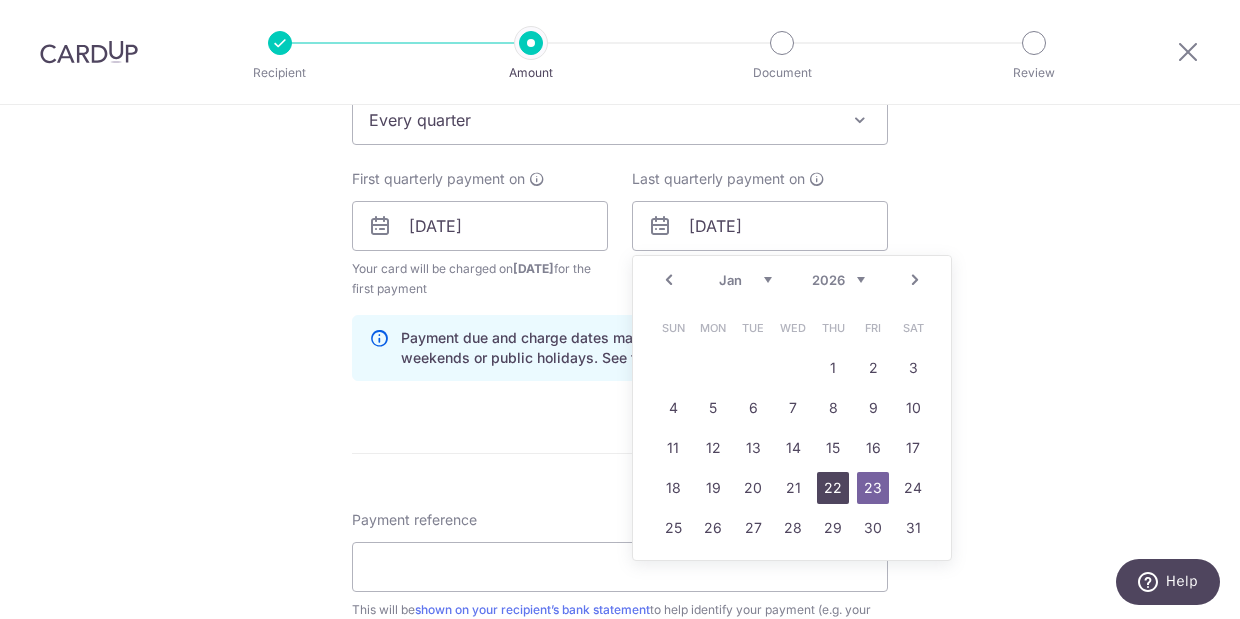 click on "22" at bounding box center (833, 488) 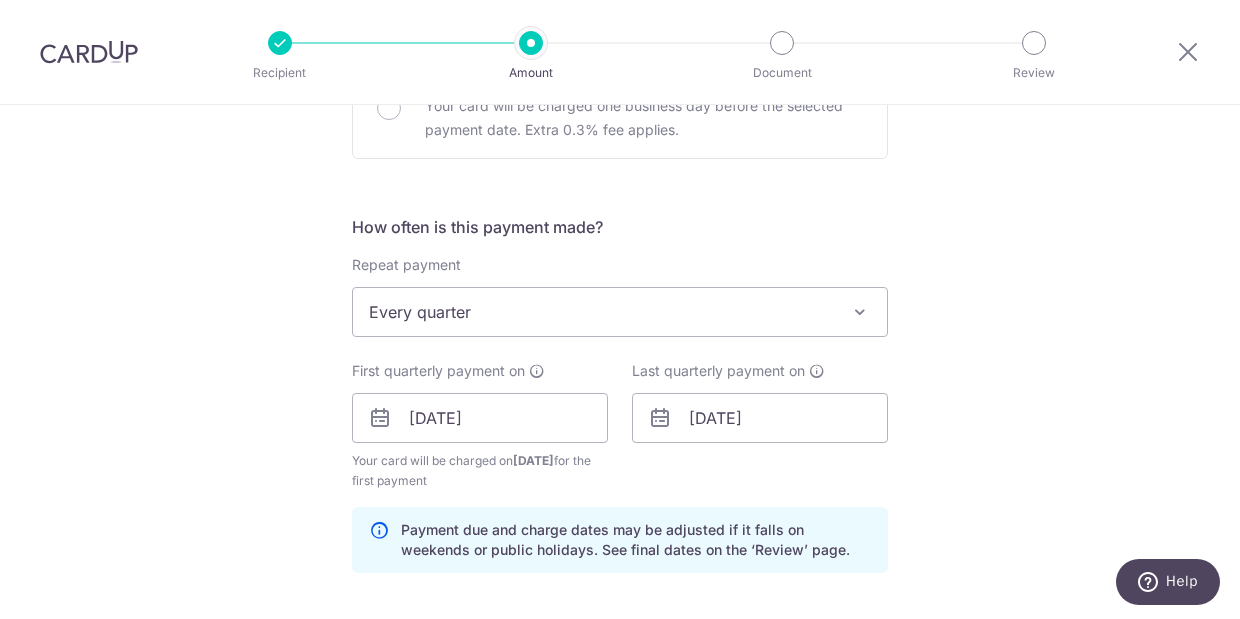 scroll, scrollTop: 676, scrollLeft: 0, axis: vertical 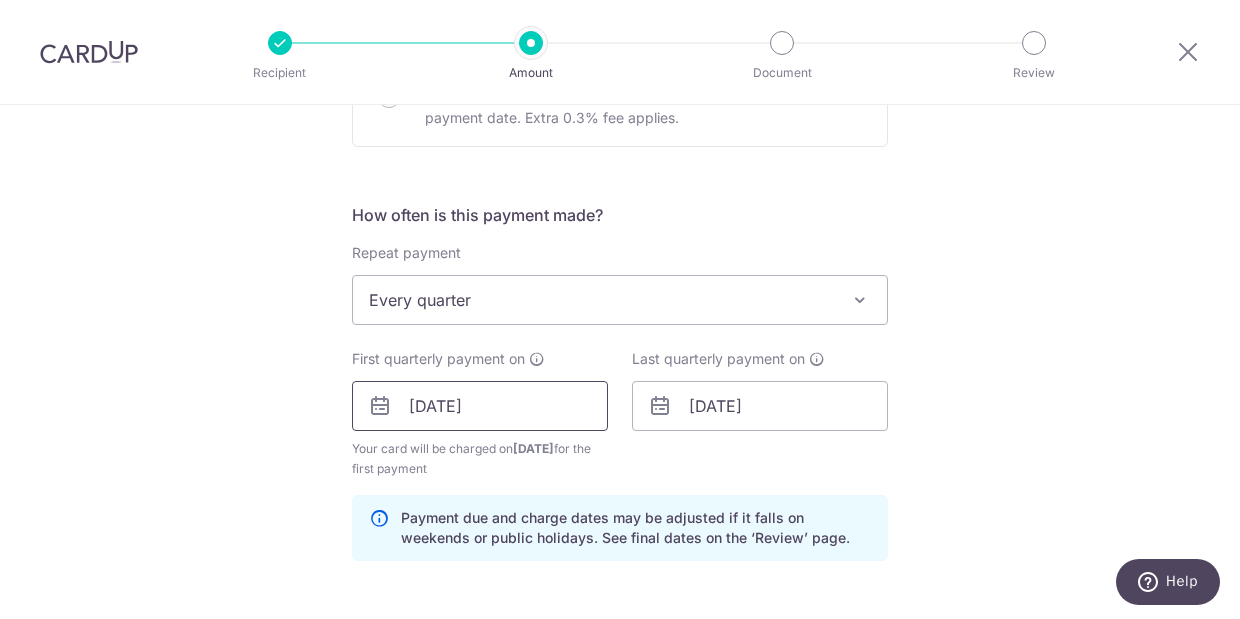 click on "[DATE]" at bounding box center (480, 406) 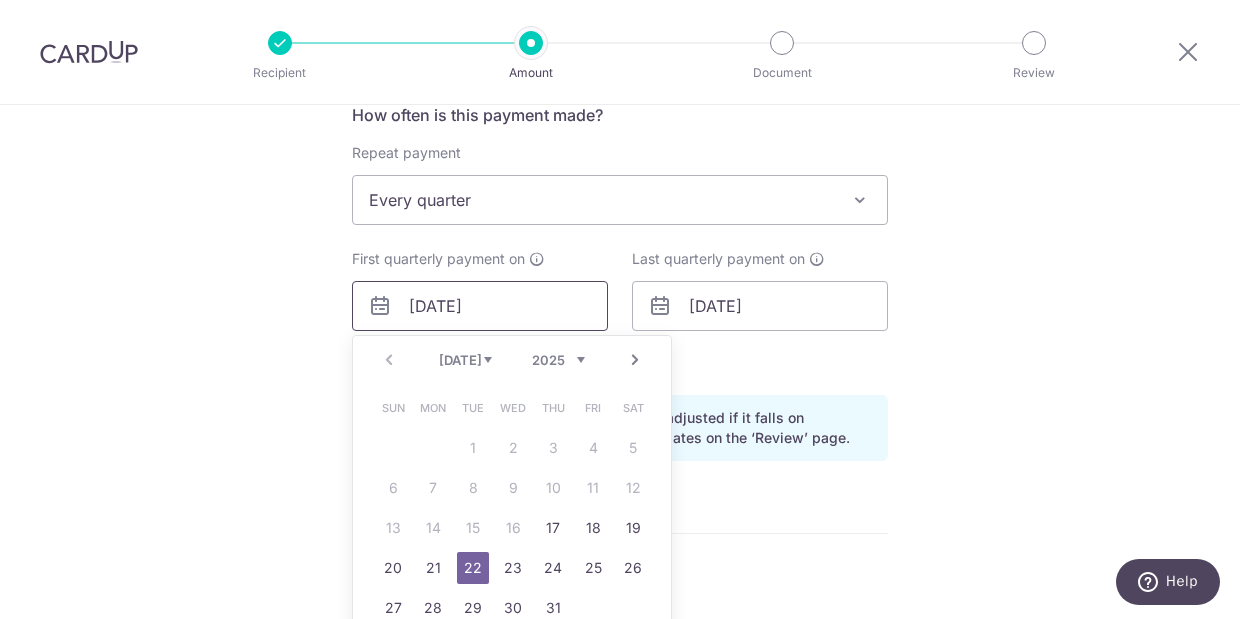 scroll, scrollTop: 775, scrollLeft: 0, axis: vertical 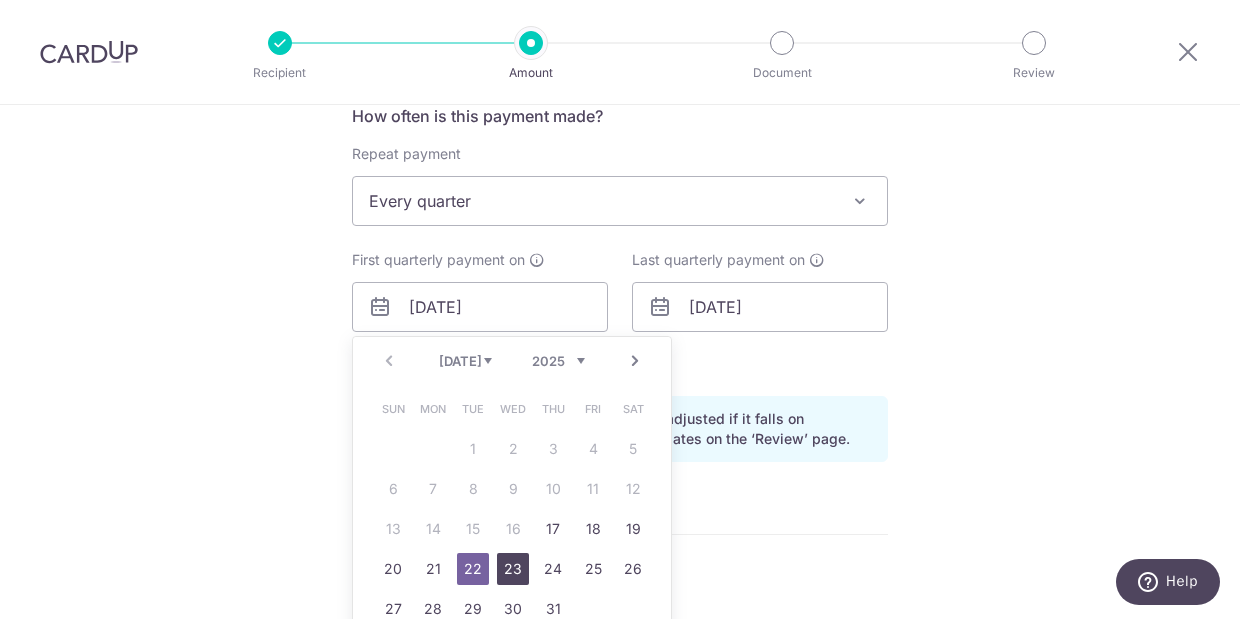 click on "23" at bounding box center (513, 569) 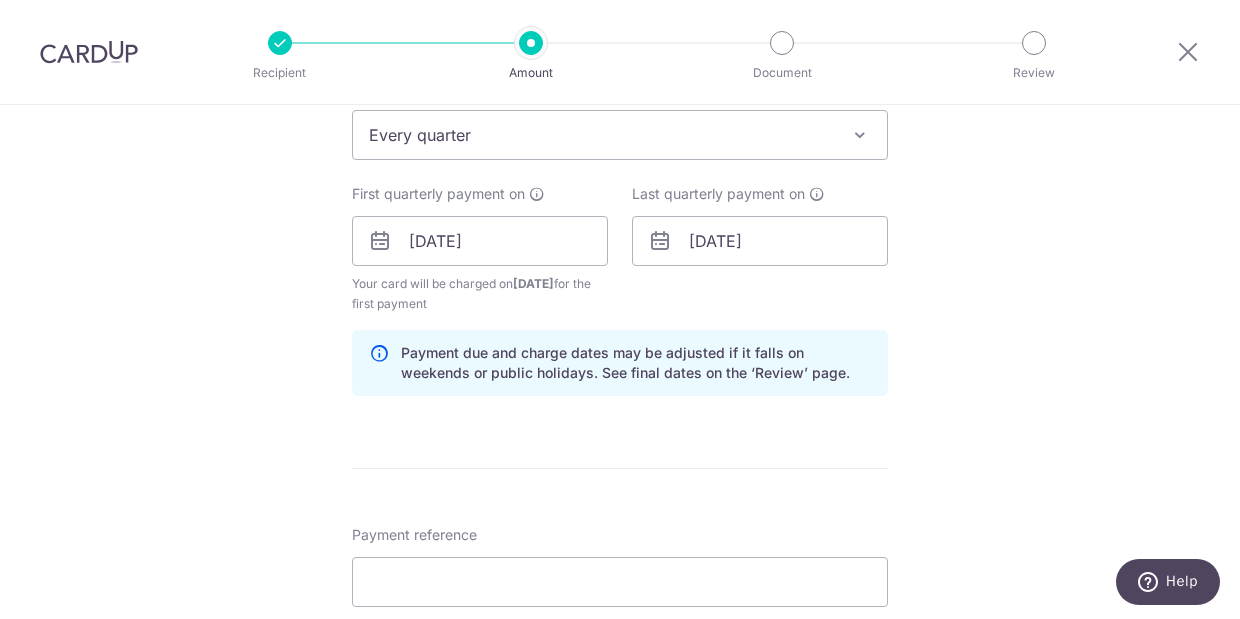 scroll, scrollTop: 839, scrollLeft: 0, axis: vertical 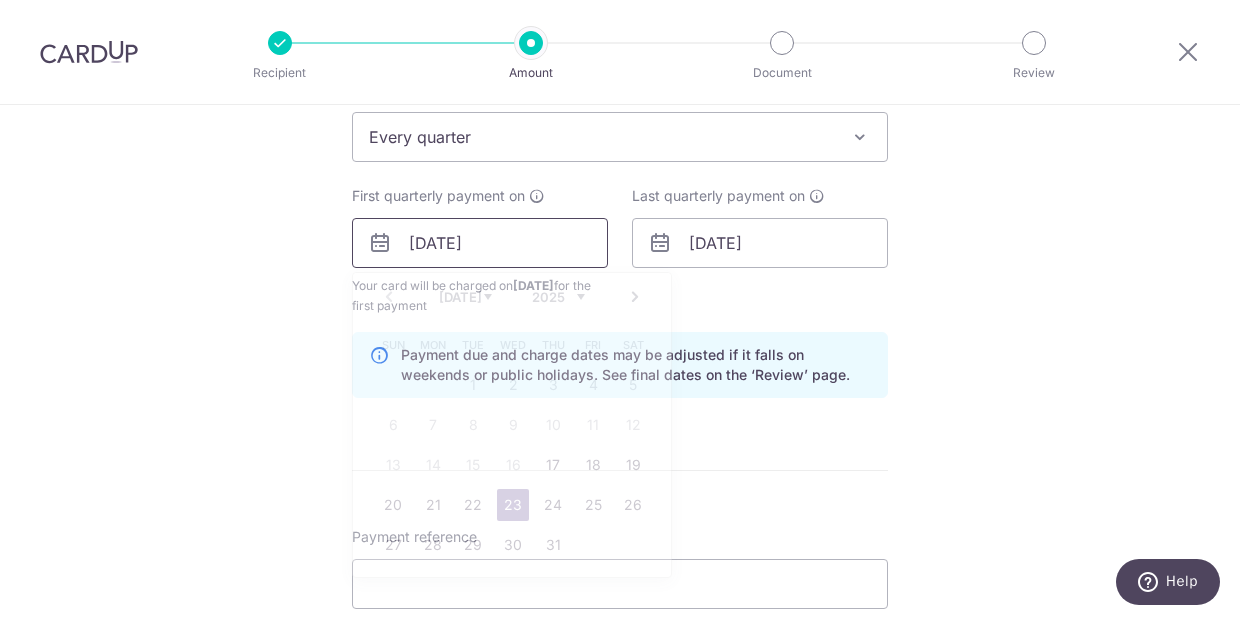 click on "23/07/2025" at bounding box center (480, 243) 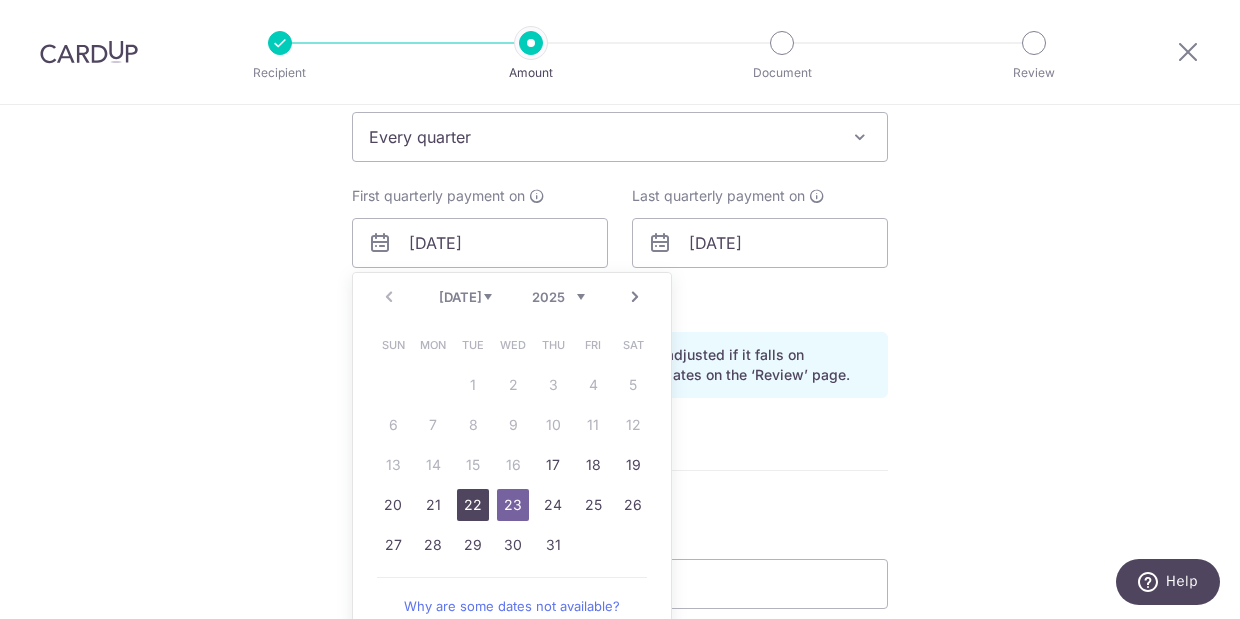click on "22" at bounding box center [473, 505] 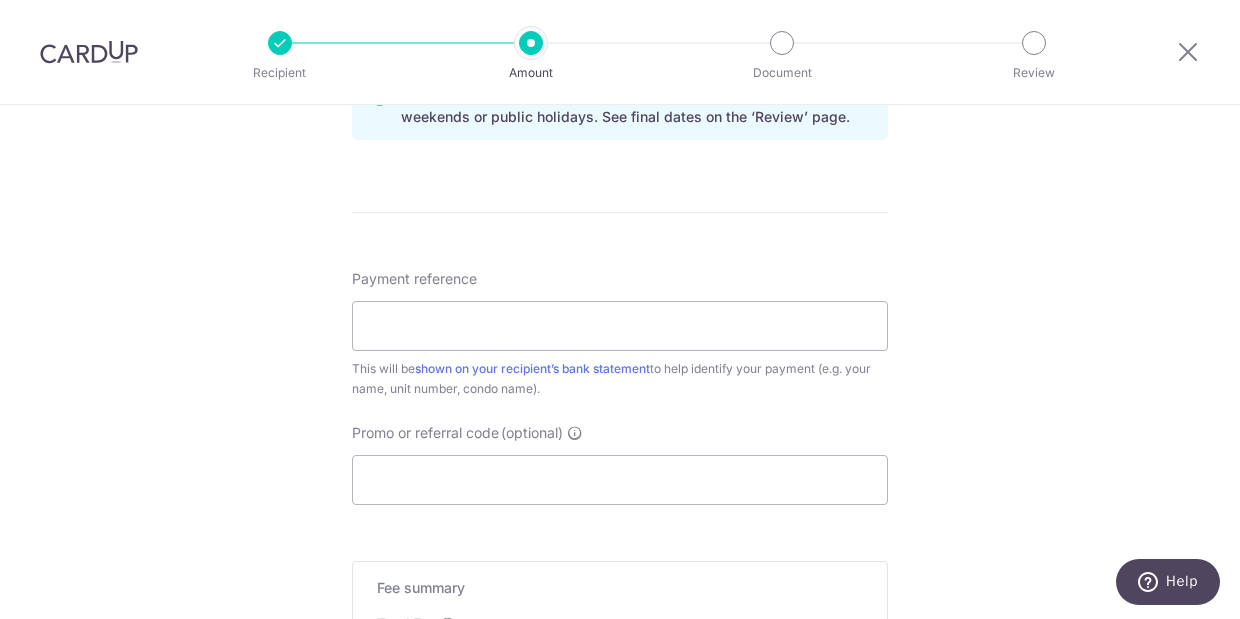scroll, scrollTop: 1100, scrollLeft: 0, axis: vertical 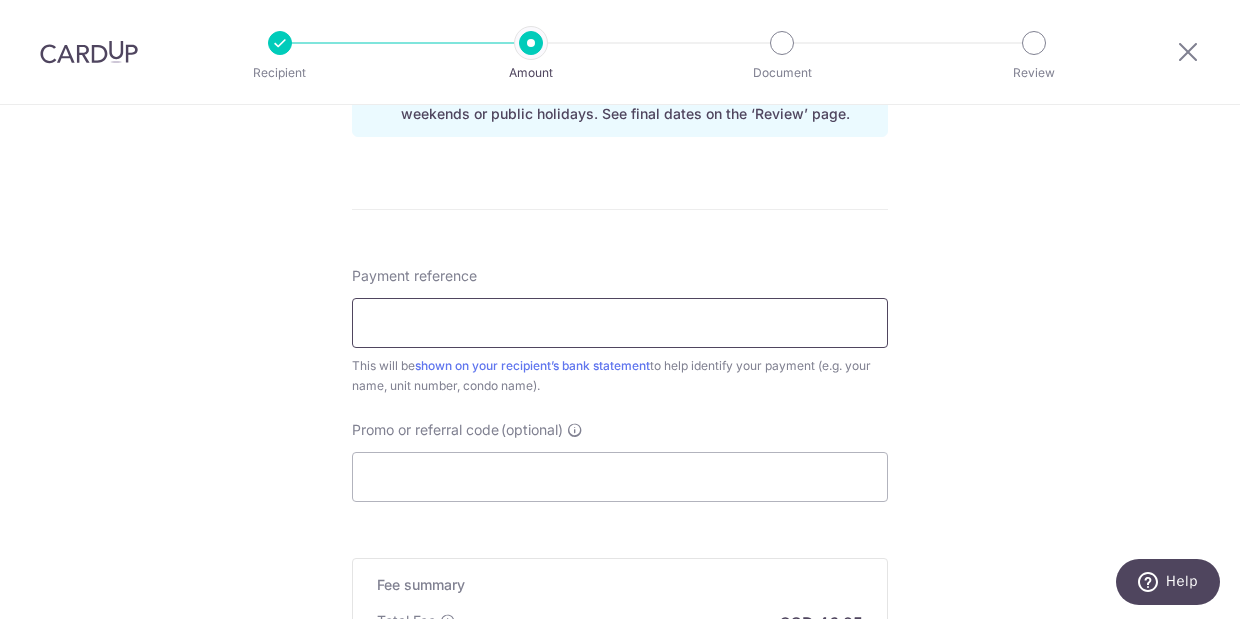click on "Payment reference" at bounding box center [620, 323] 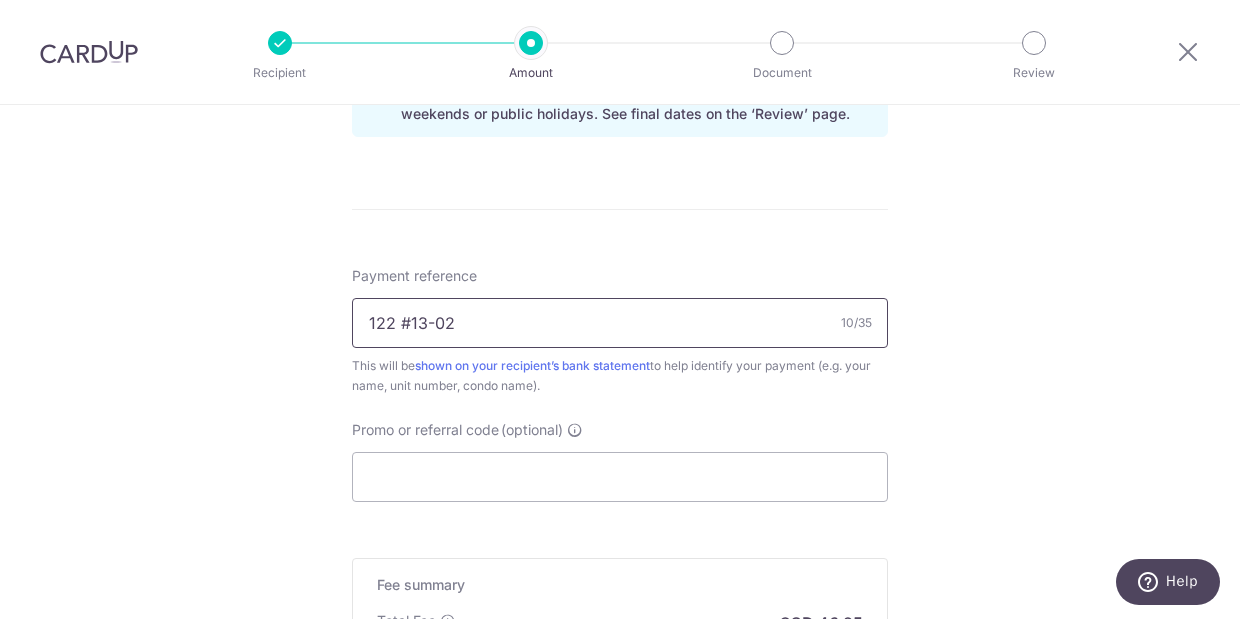 click on "122 #13-02" at bounding box center (620, 323) 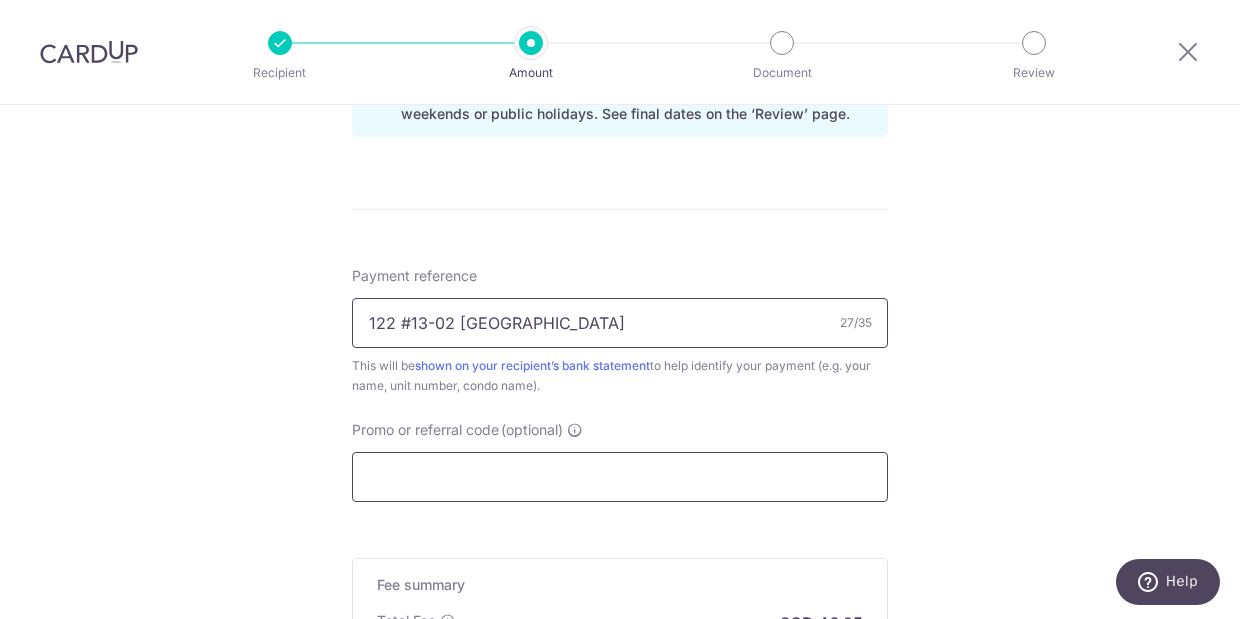 type on "122 #13-02 Amaranda Gardens" 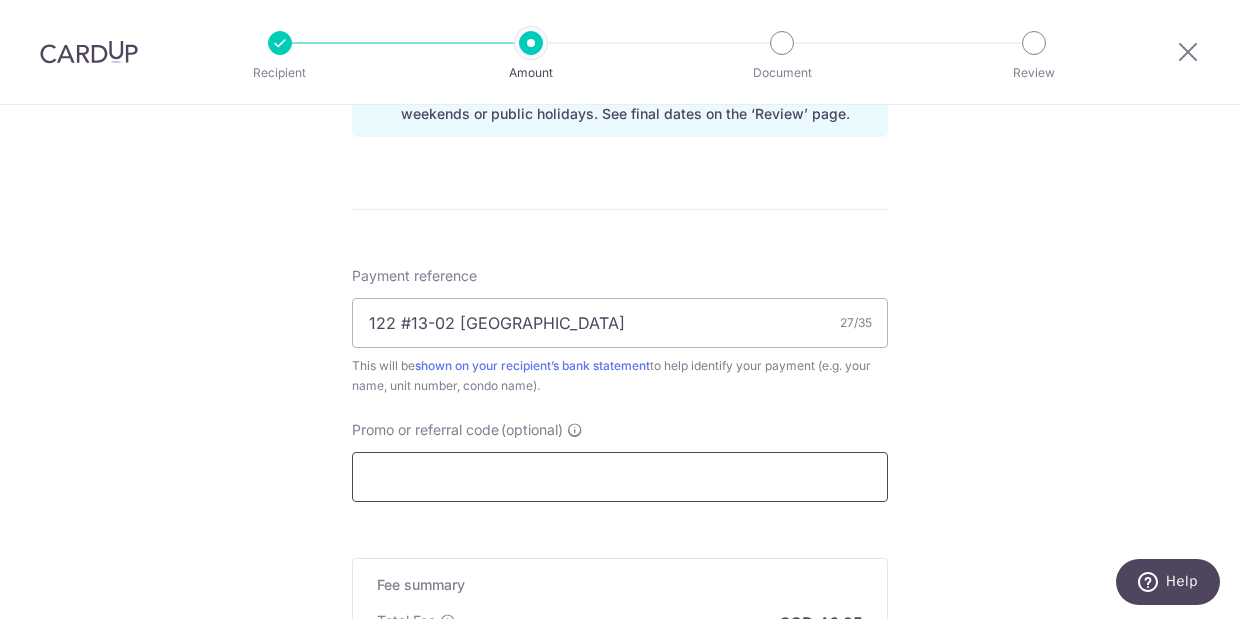 click on "Promo or referral code
(optional)" at bounding box center [620, 477] 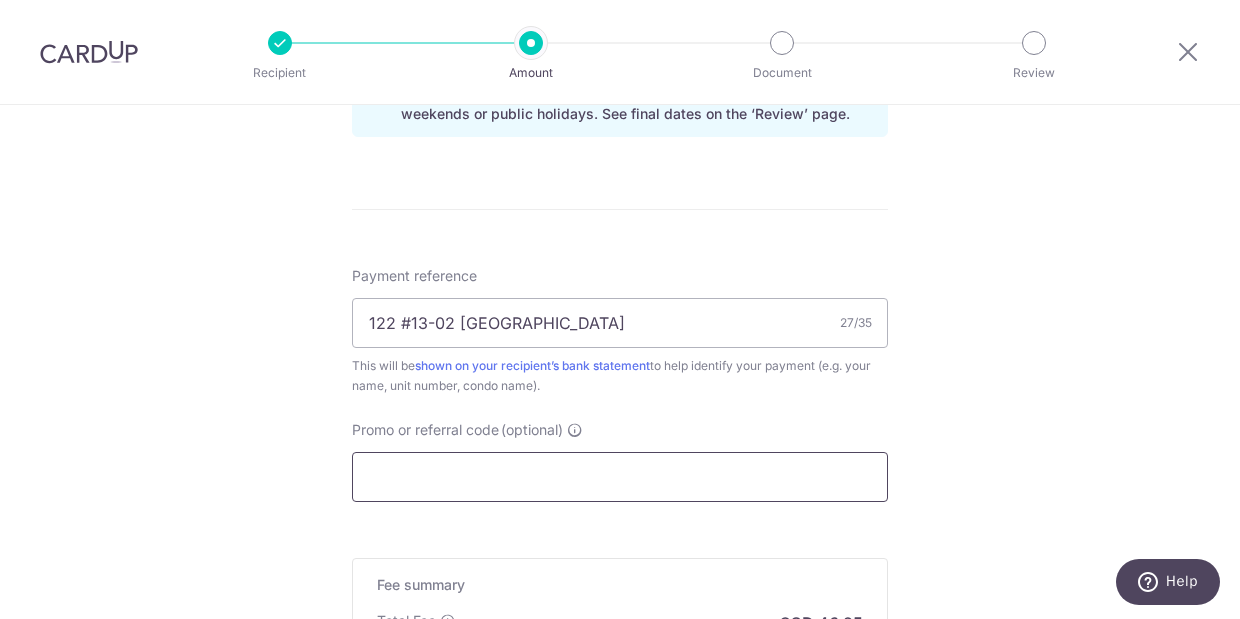 paste on "REC185" 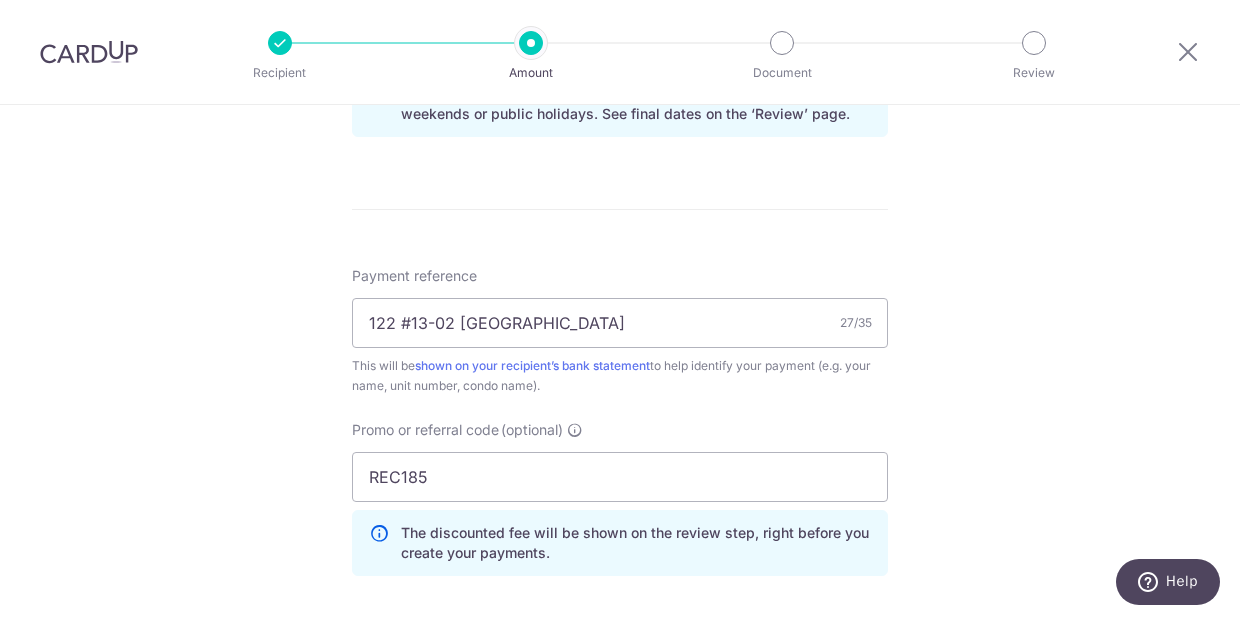 click on "Tell us more about your payment
Enter payment amount
SGD
1,778.88
1778.88
Select Card
**** 7983
Add credit card
Your Cards
**** 7983
Secure 256-bit SSL
Text
New card details
Card
Secure 256-bit SSL" at bounding box center (620, 5) 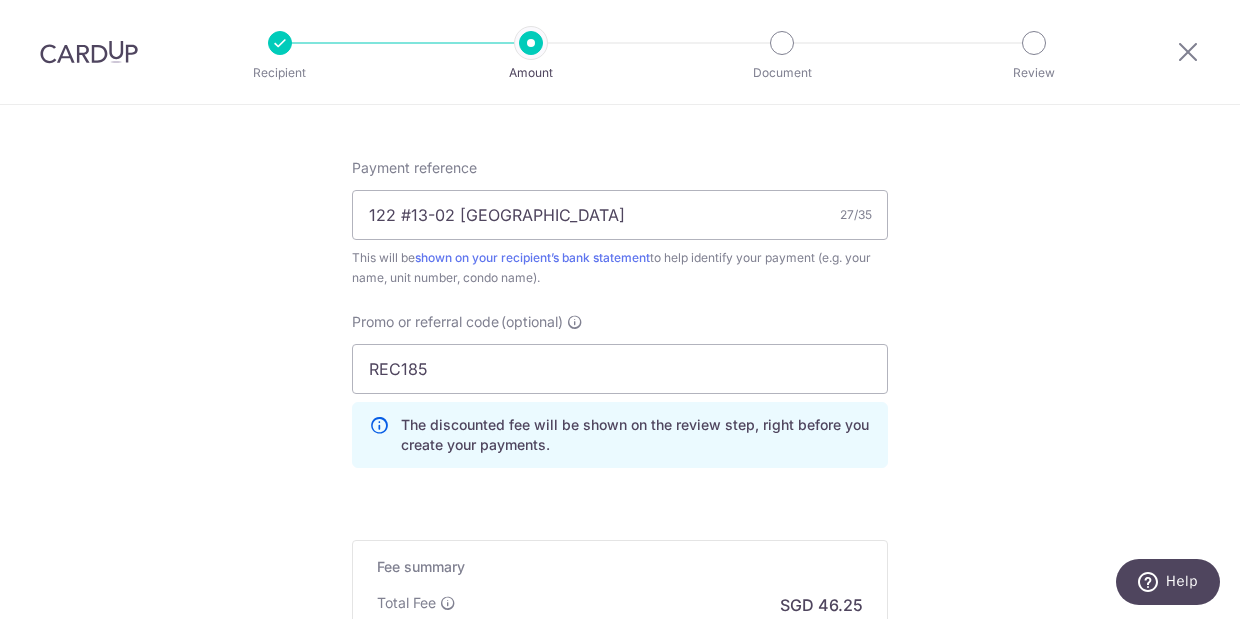 scroll, scrollTop: 1215, scrollLeft: 0, axis: vertical 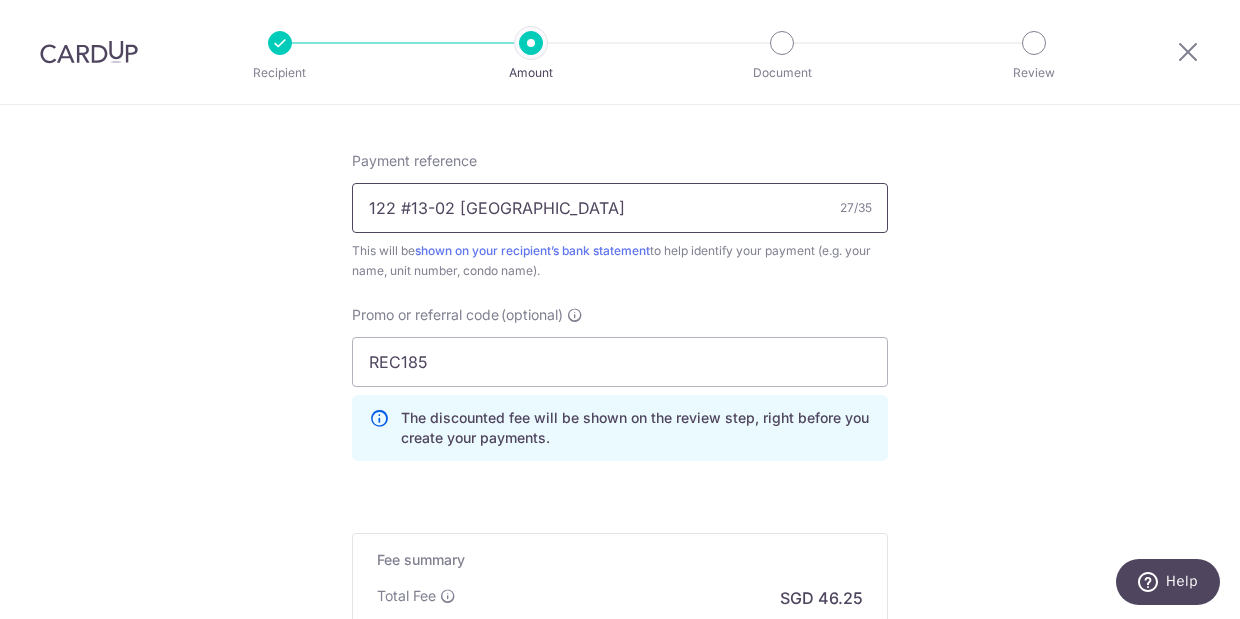 click on "122 #13-02 Amaranda Gardens" at bounding box center [620, 208] 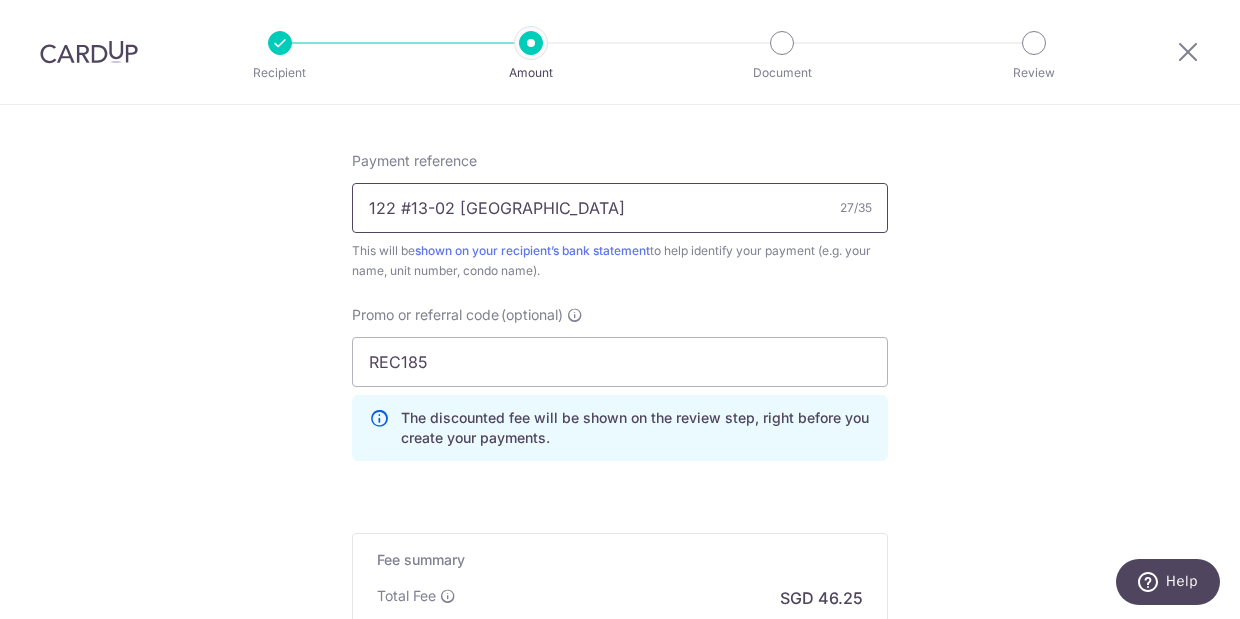 click on "122 #13-02 Amaranda Gardens" at bounding box center (620, 208) 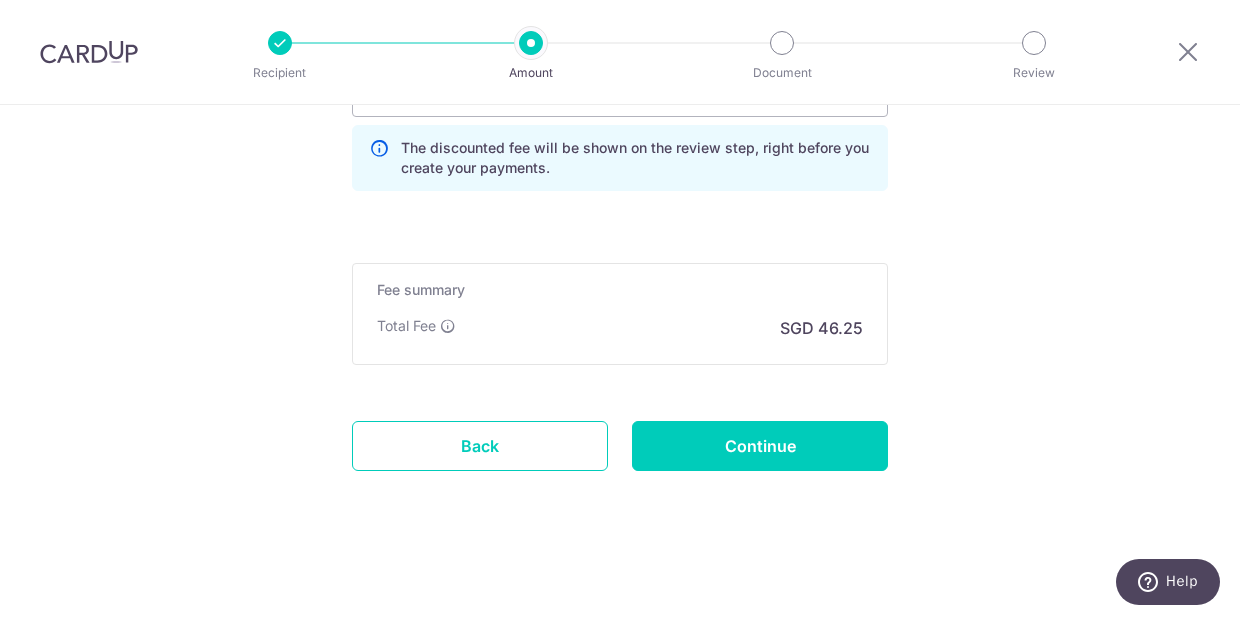 scroll, scrollTop: 1488, scrollLeft: 0, axis: vertical 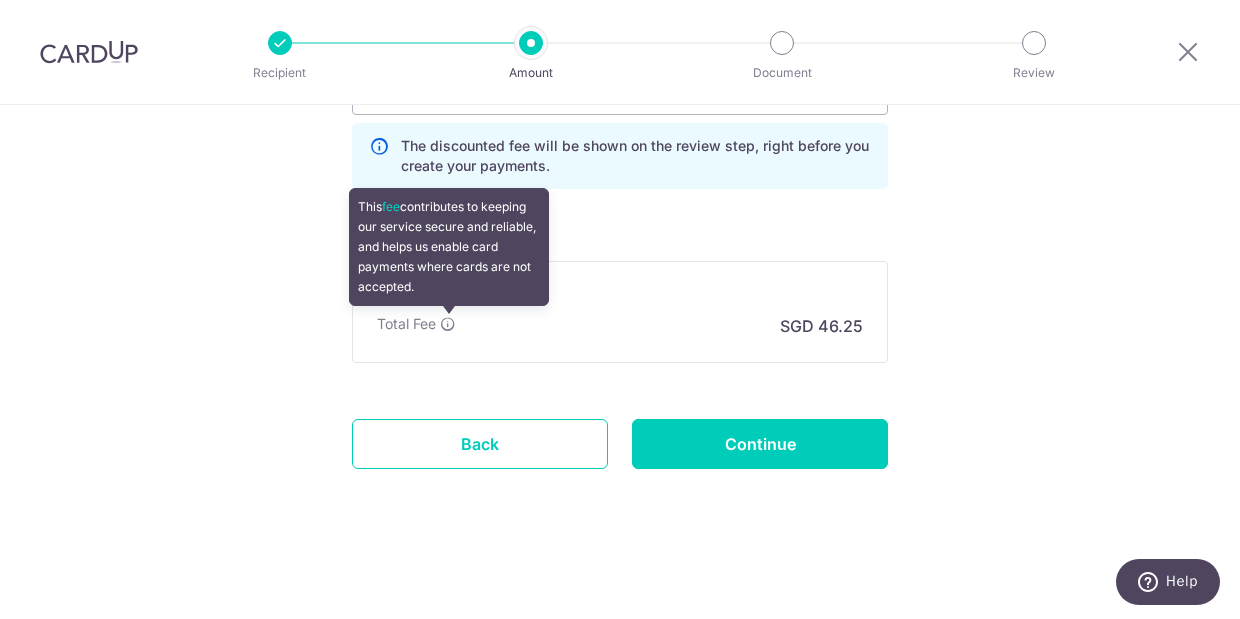 click at bounding box center (448, 324) 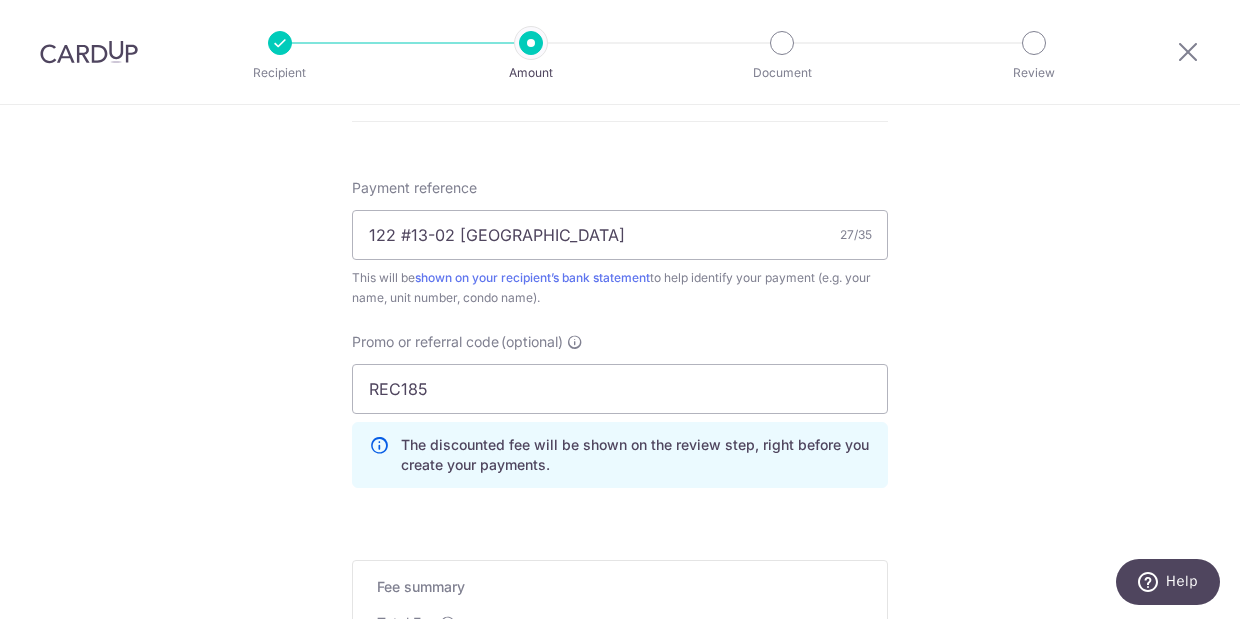 scroll, scrollTop: 1273, scrollLeft: 0, axis: vertical 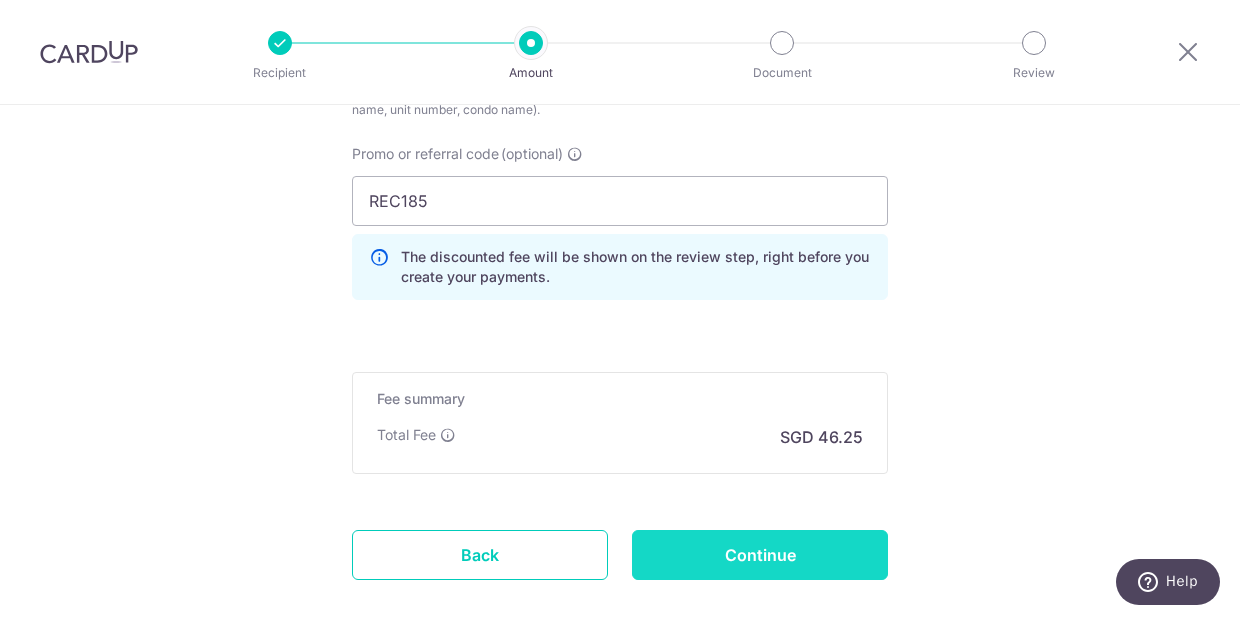 click on "Continue" at bounding box center (760, 555) 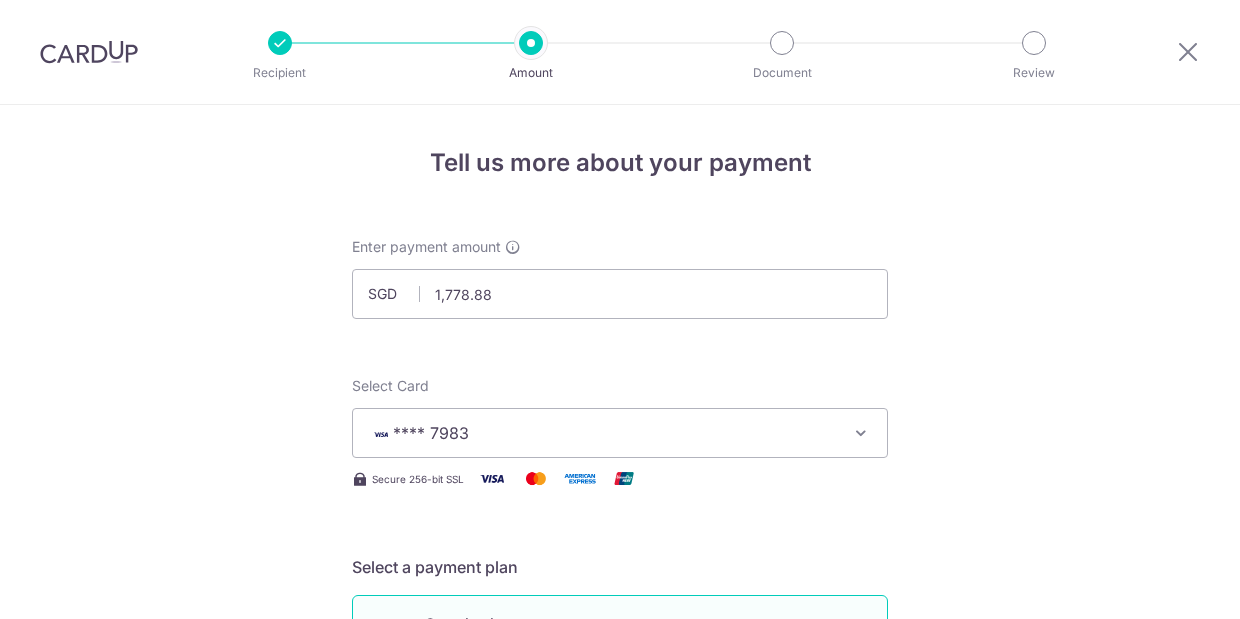 scroll, scrollTop: 0, scrollLeft: 0, axis: both 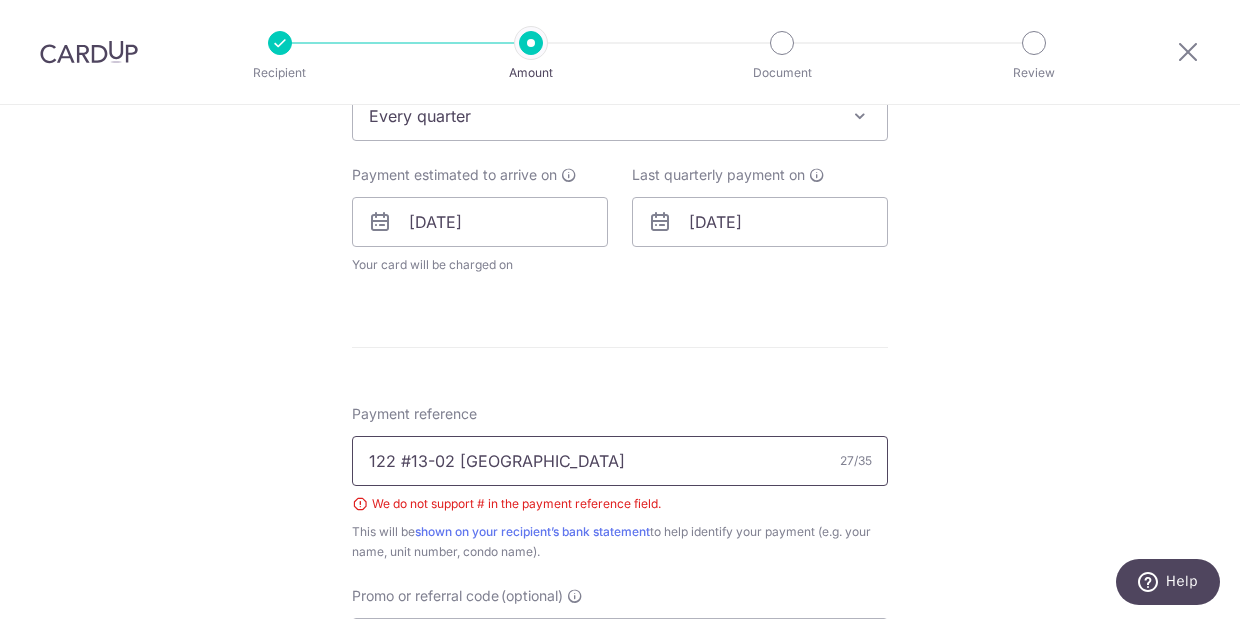 click on "122 #13-02 Amaranda Gardens" at bounding box center [620, 461] 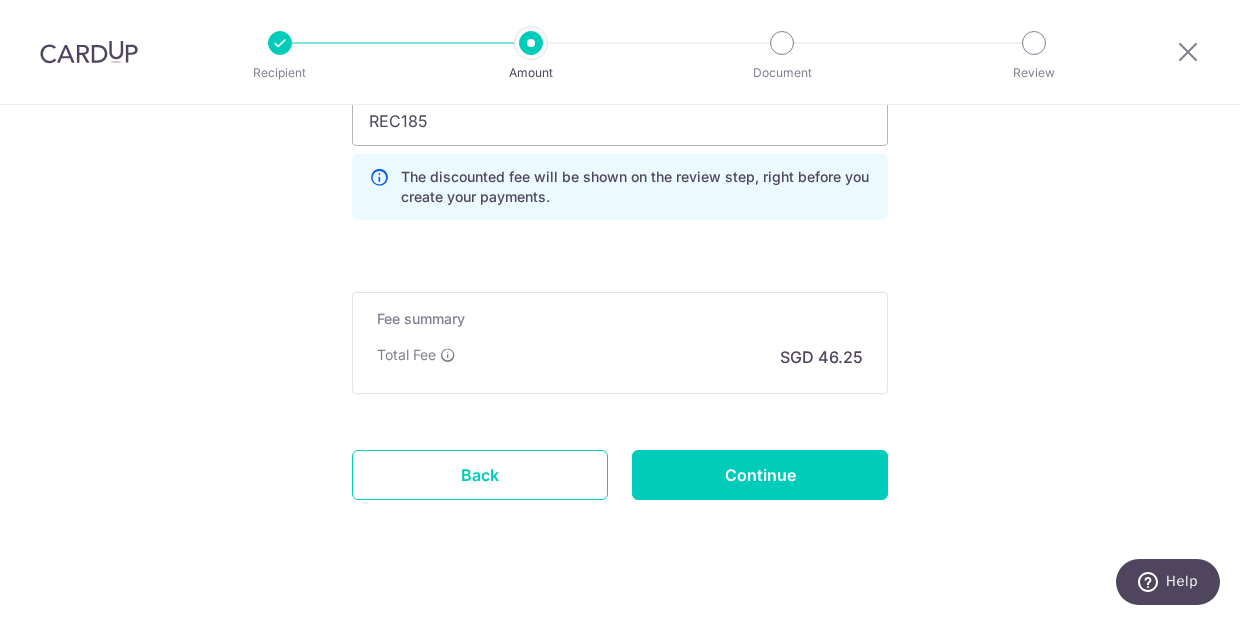 scroll, scrollTop: 1414, scrollLeft: 0, axis: vertical 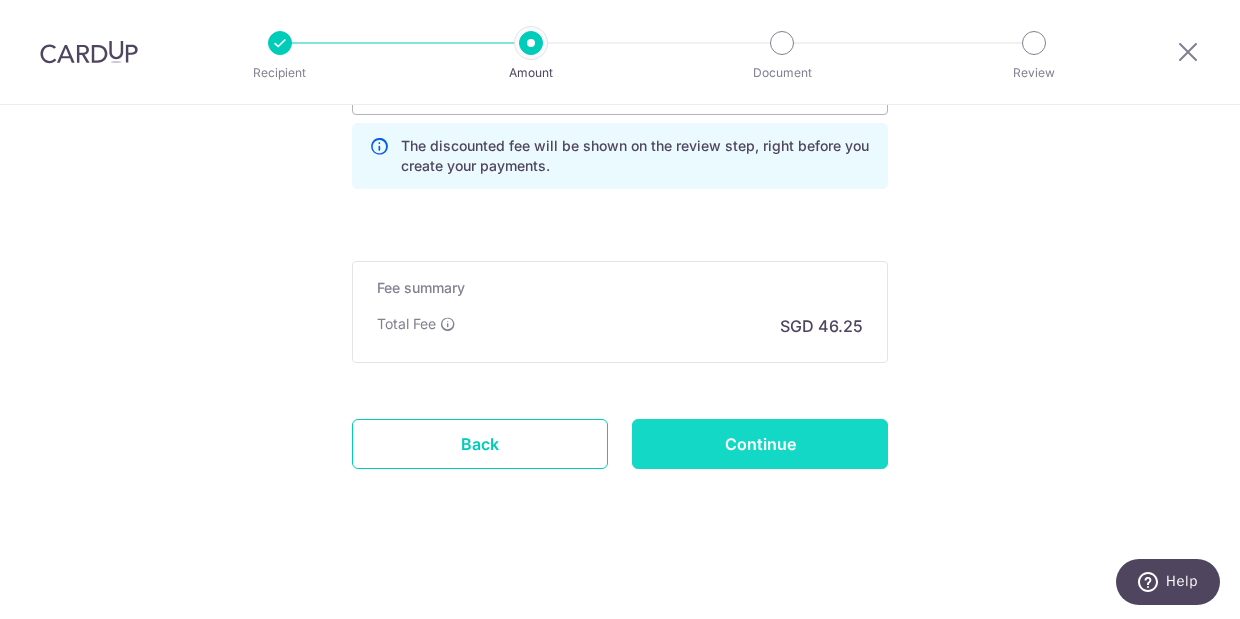type on "122 13-02 Amaranda Gardens" 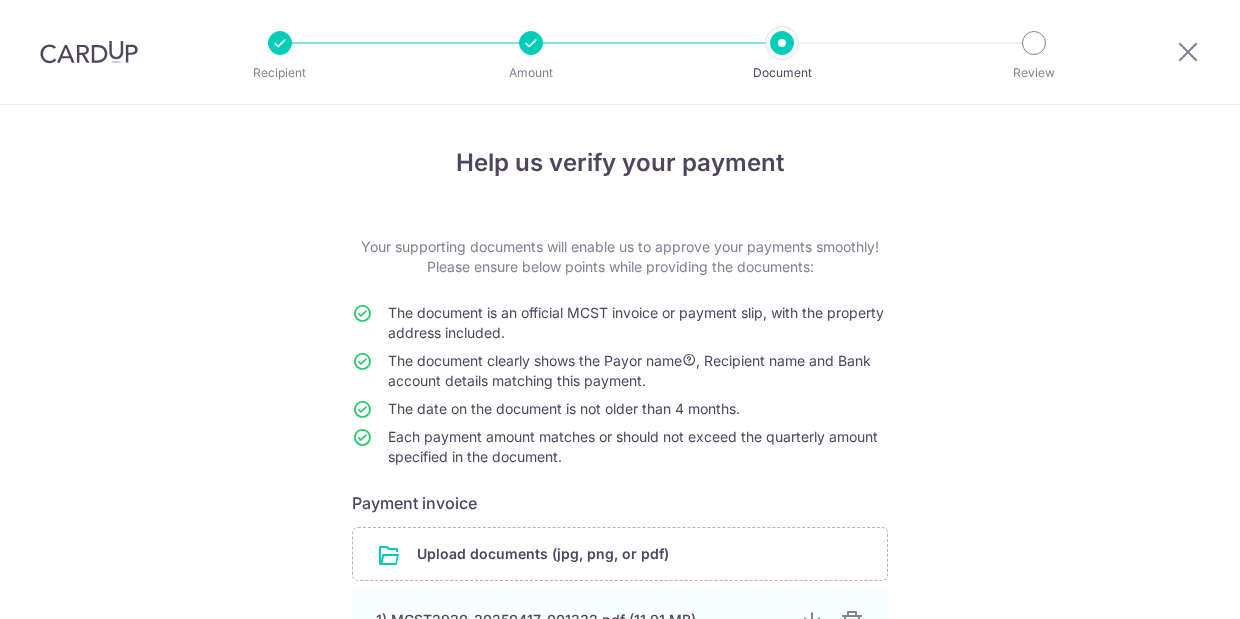 scroll, scrollTop: 0, scrollLeft: 0, axis: both 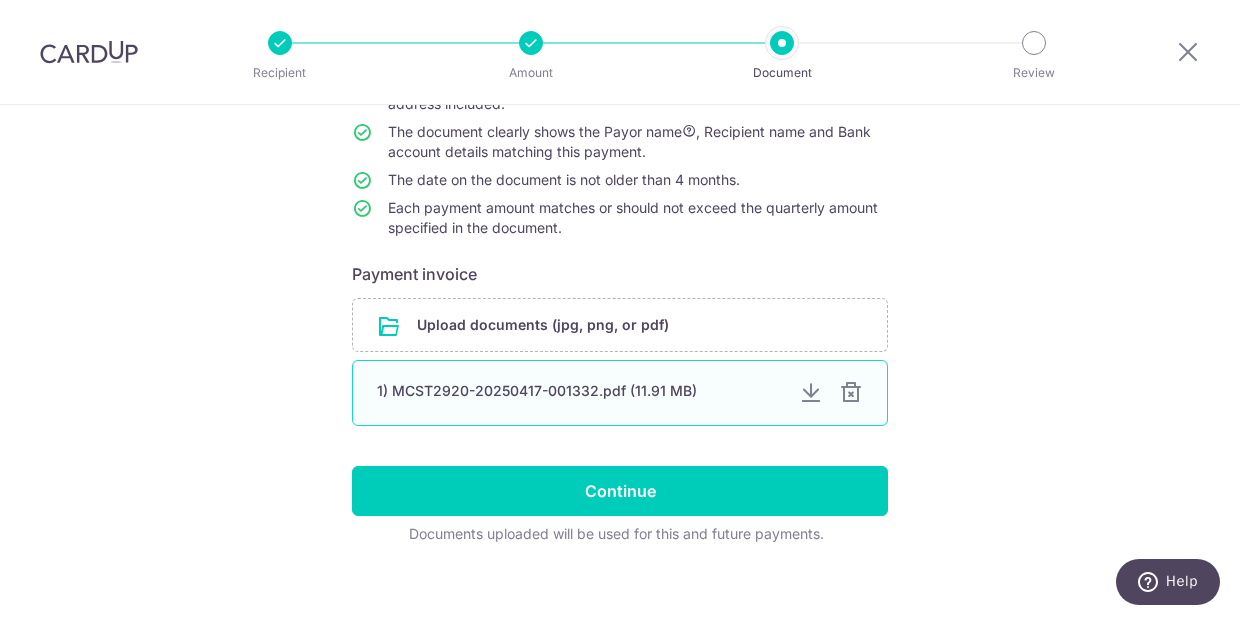 click on "1) MCST2920-20250417-001332.pdf (11.91 MB)" at bounding box center (580, 391) 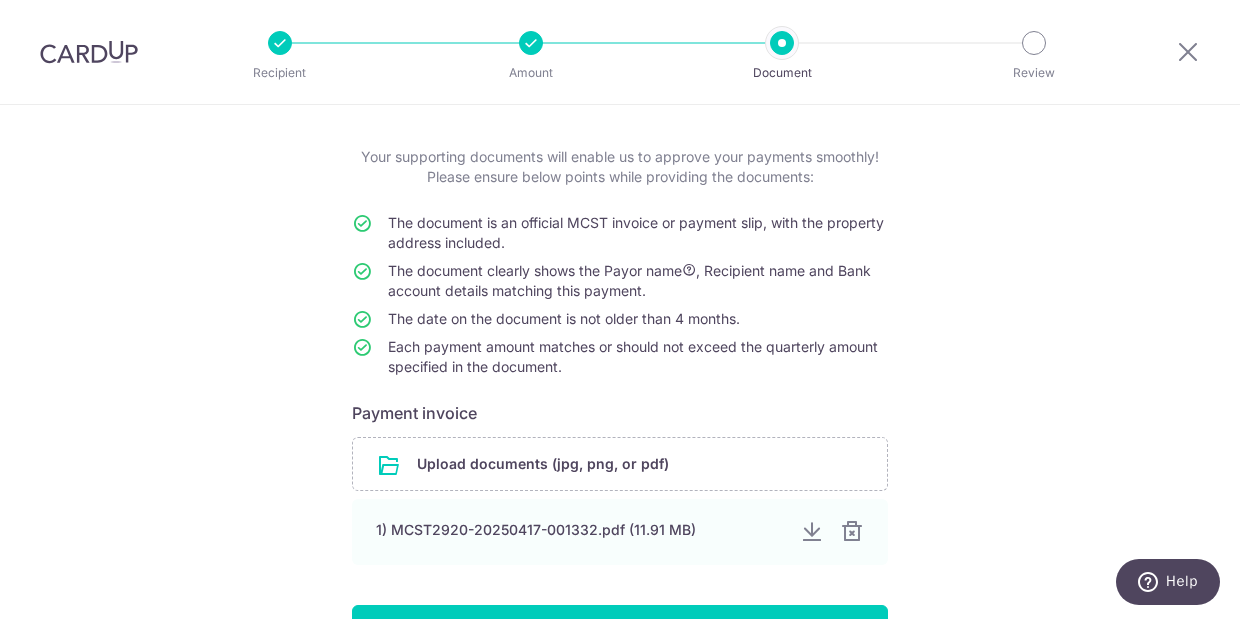scroll, scrollTop: 0, scrollLeft: 0, axis: both 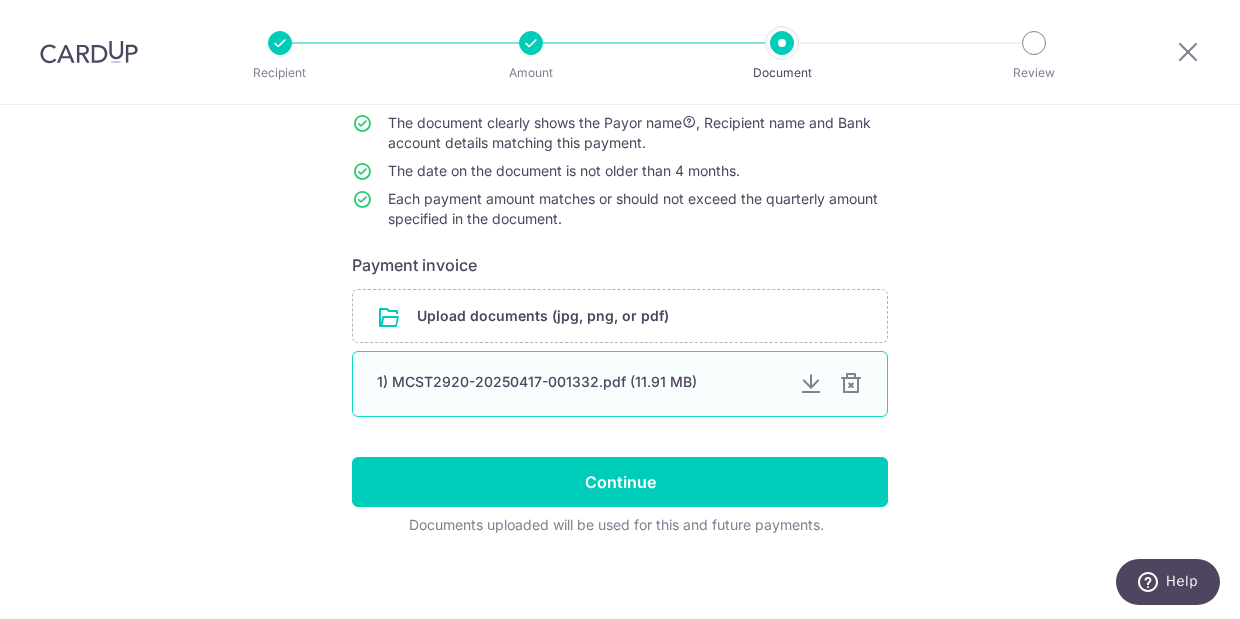 click at bounding box center (851, 384) 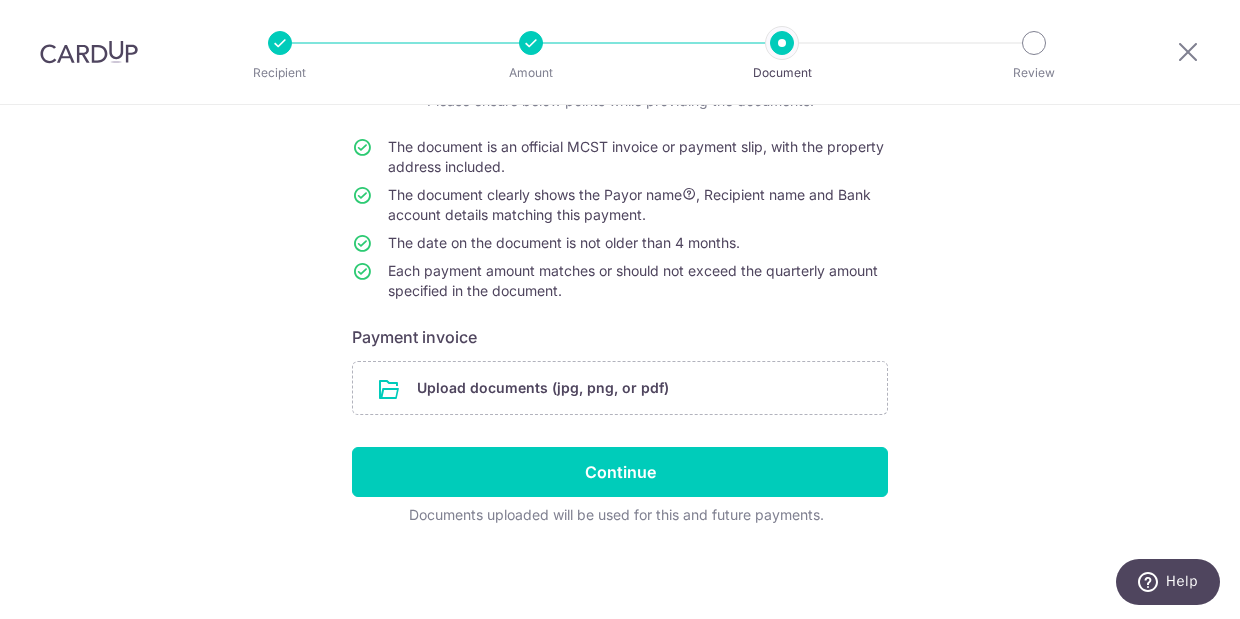 scroll, scrollTop: 167, scrollLeft: 0, axis: vertical 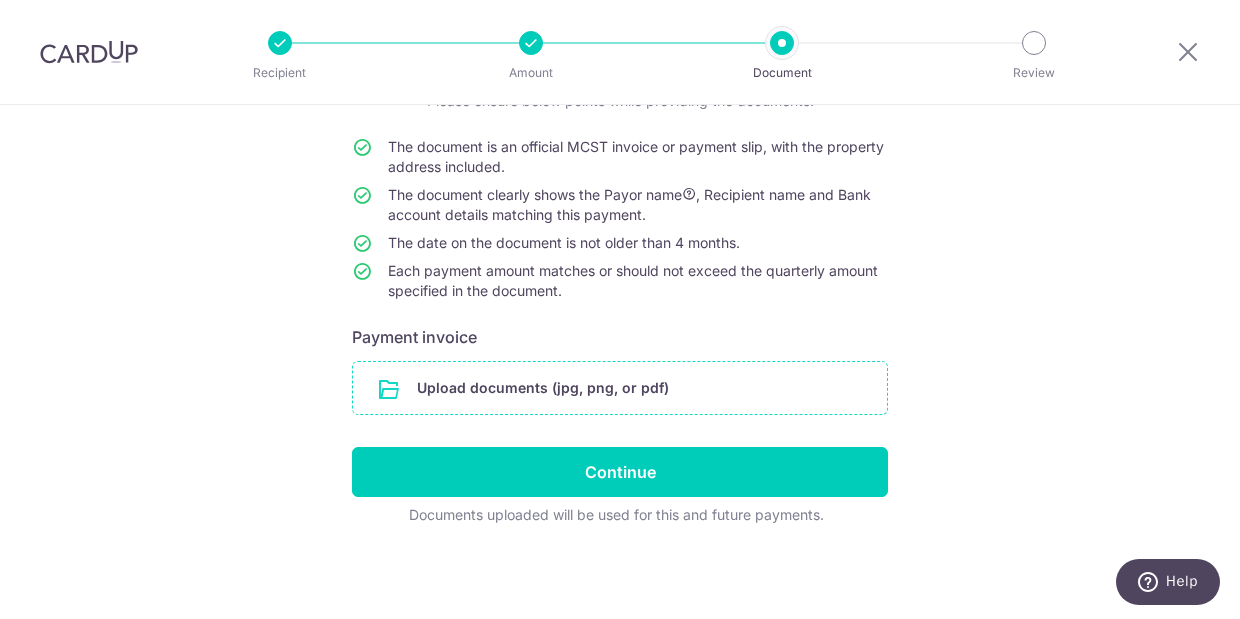 click at bounding box center (620, 388) 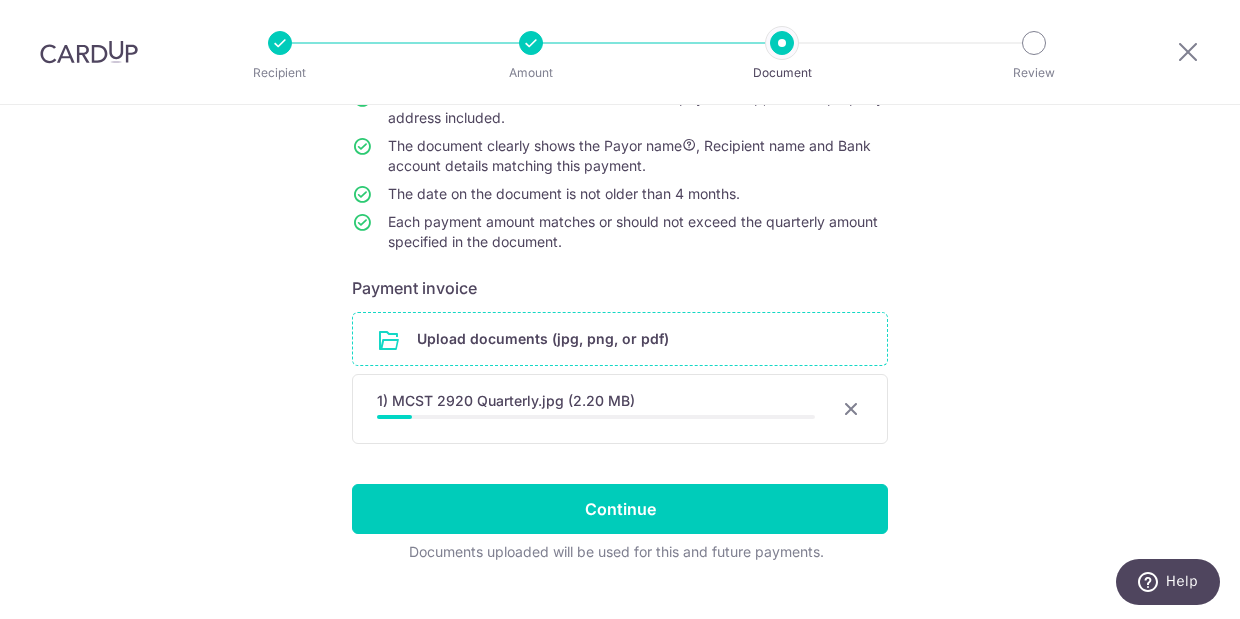 scroll, scrollTop: 216, scrollLeft: 0, axis: vertical 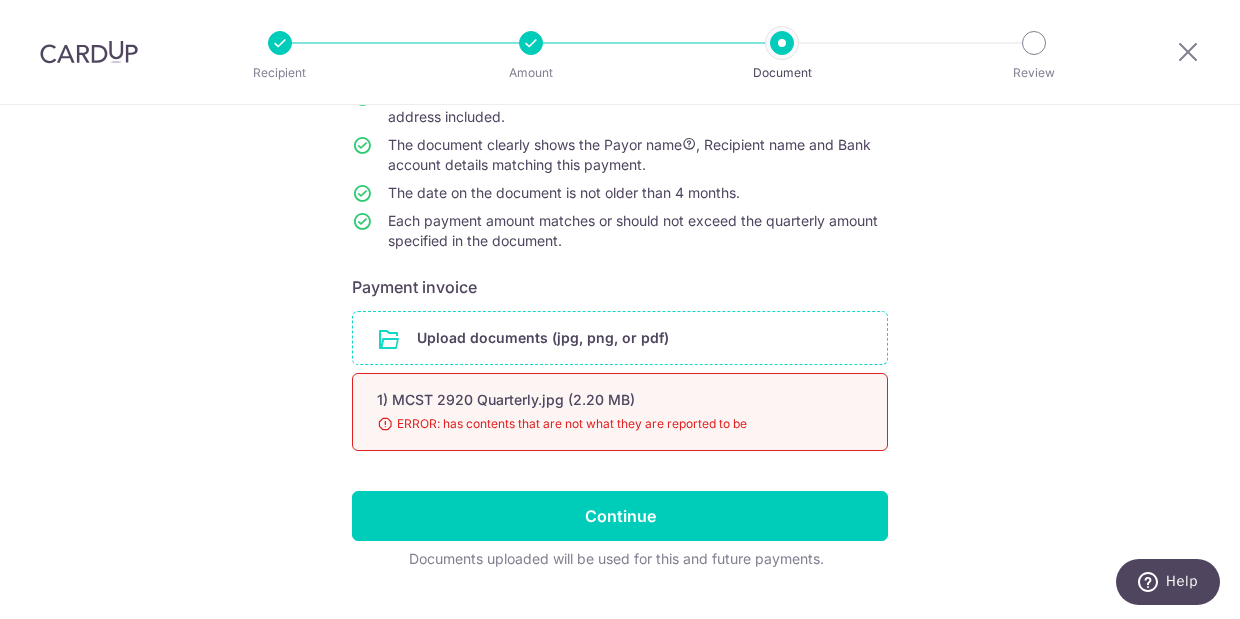 click on "ERROR: has contents that are not what they are reported to be" at bounding box center [596, 424] 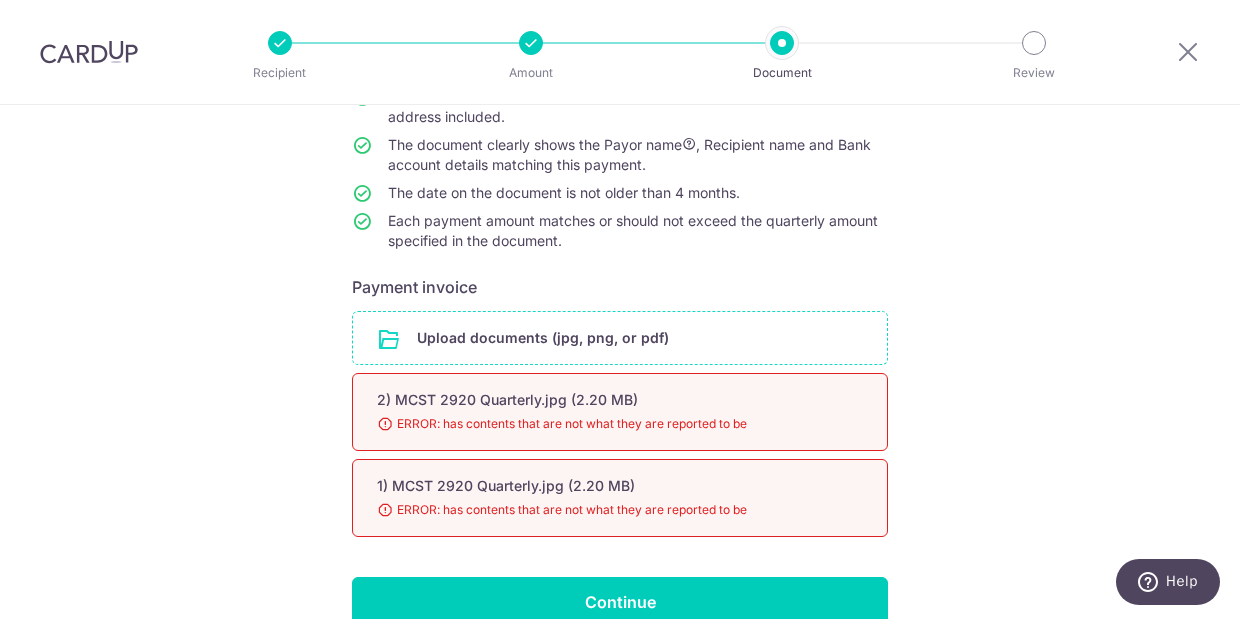 click at bounding box center [620, 338] 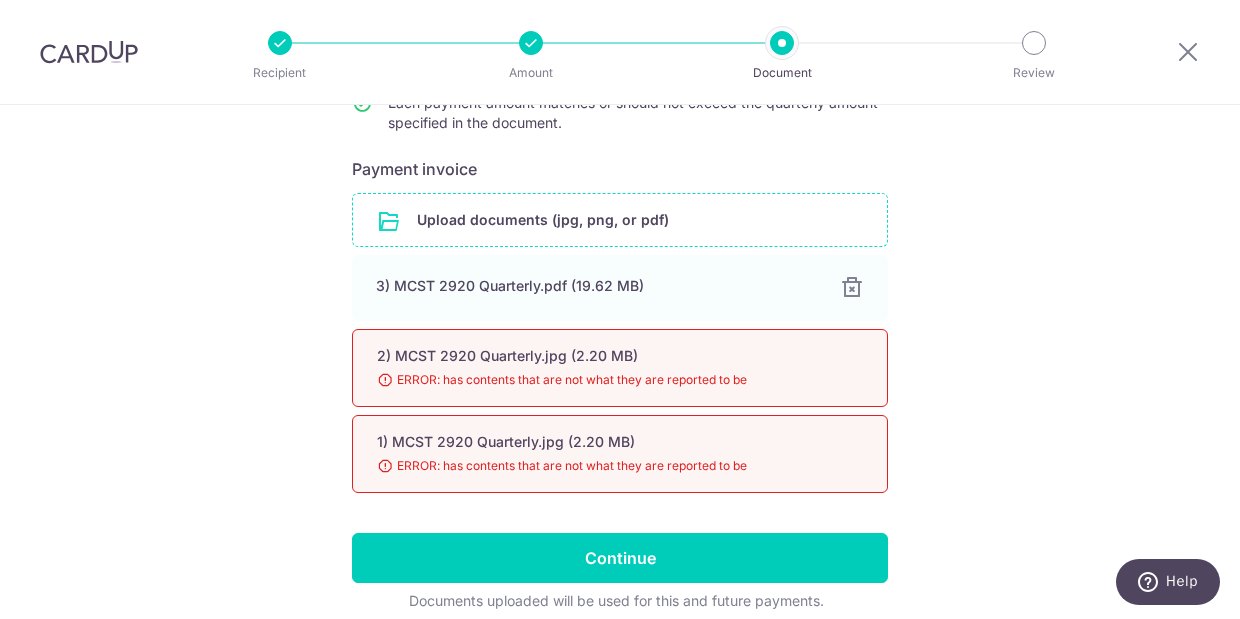 scroll, scrollTop: 348, scrollLeft: 0, axis: vertical 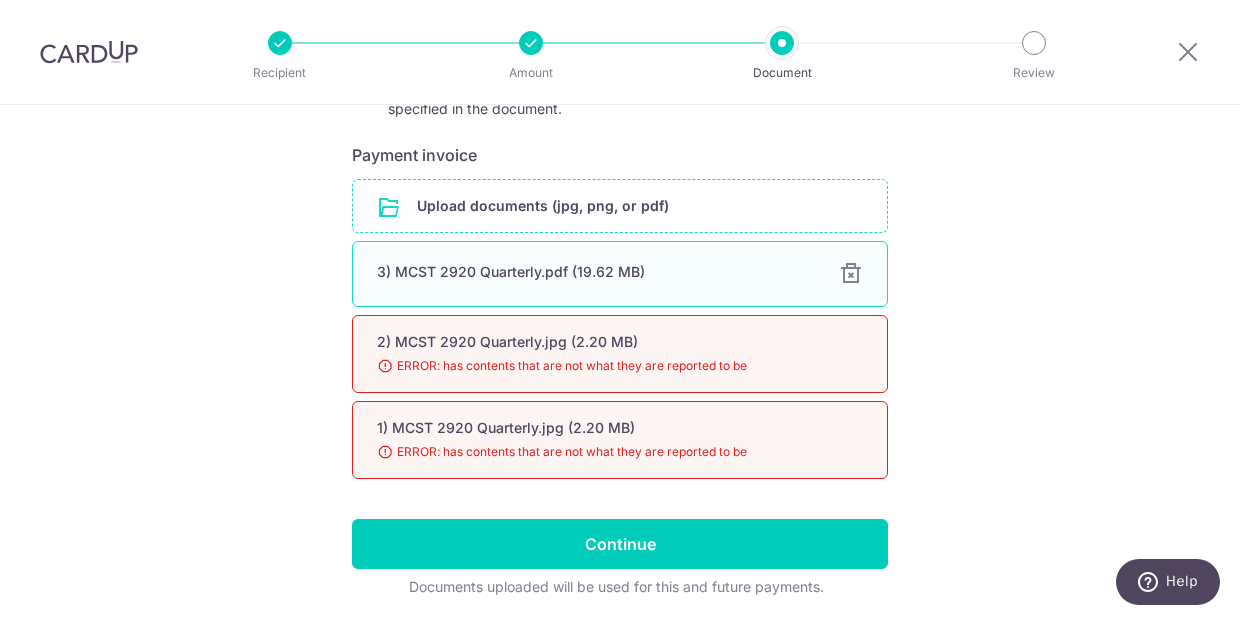 click on "3) MCST 2920 Quarterly.pdf (19.62 MB)" at bounding box center [596, 272] 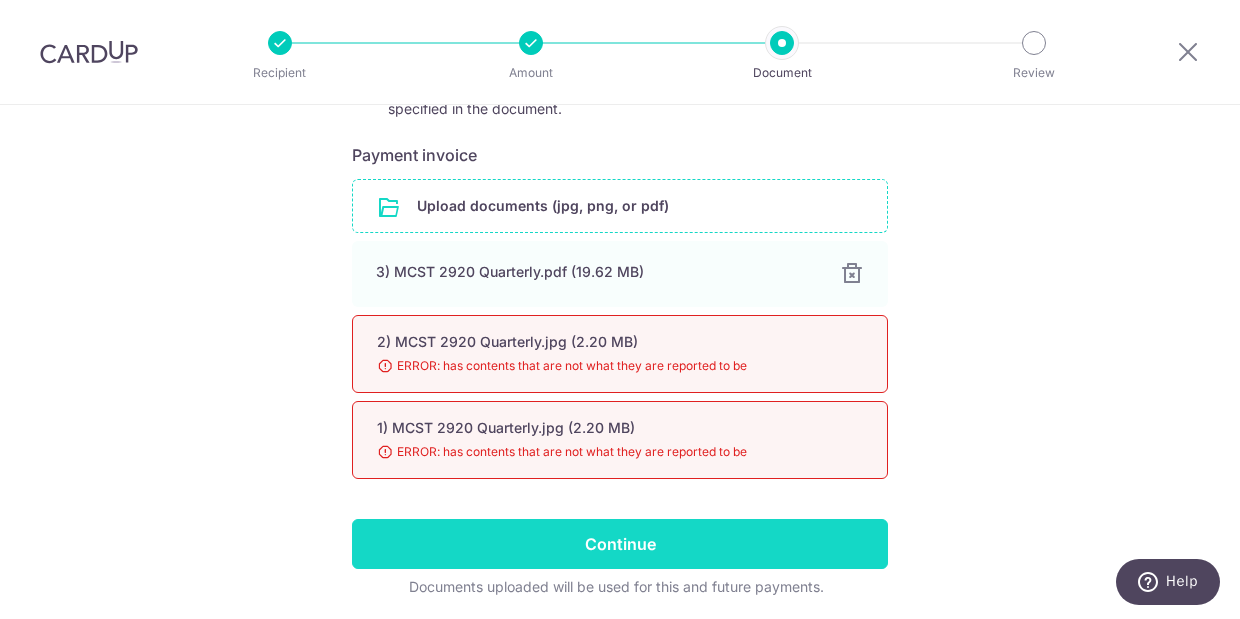 click on "Continue" at bounding box center (620, 544) 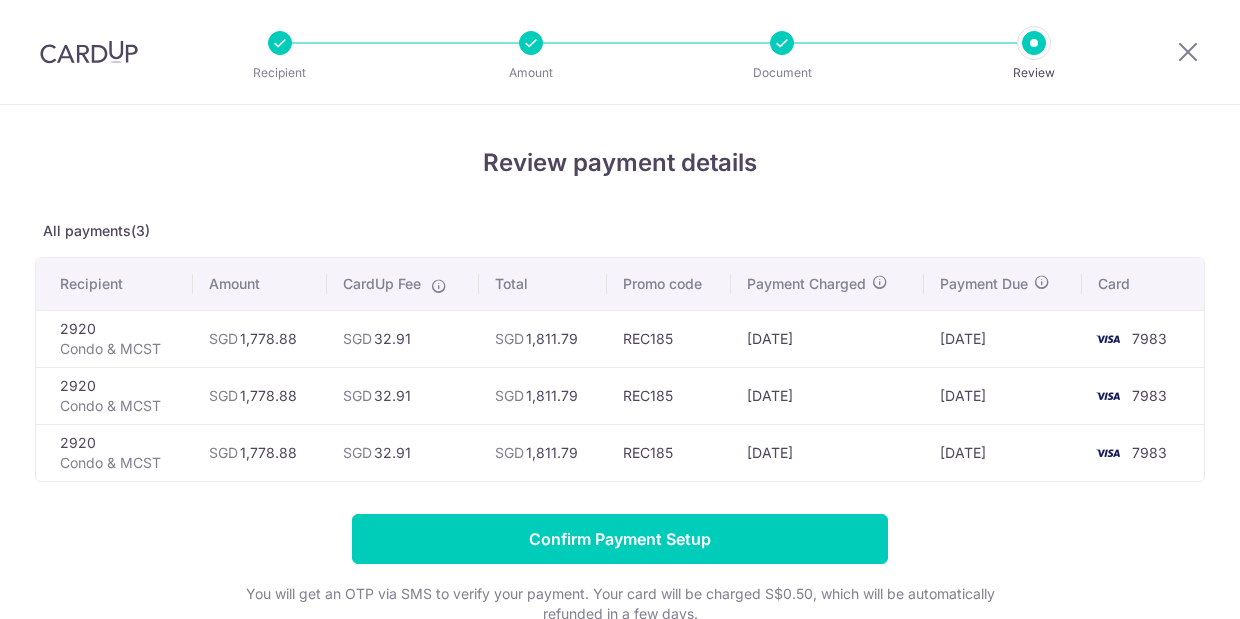 scroll, scrollTop: 0, scrollLeft: 0, axis: both 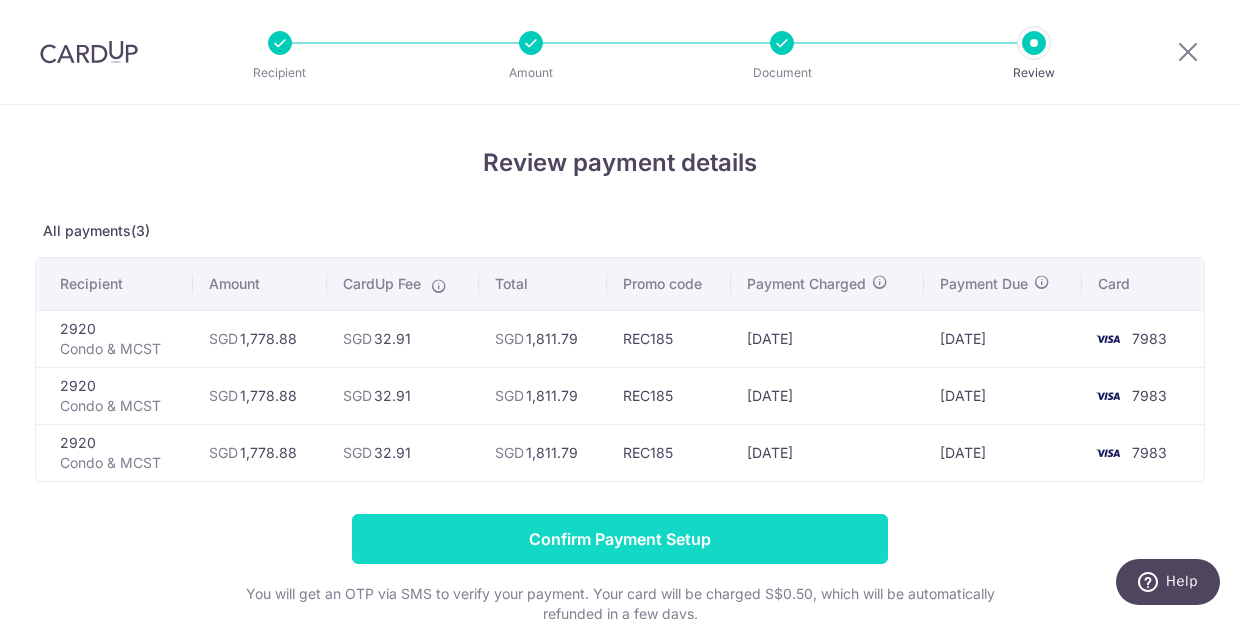 click on "Confirm Payment Setup" at bounding box center (620, 539) 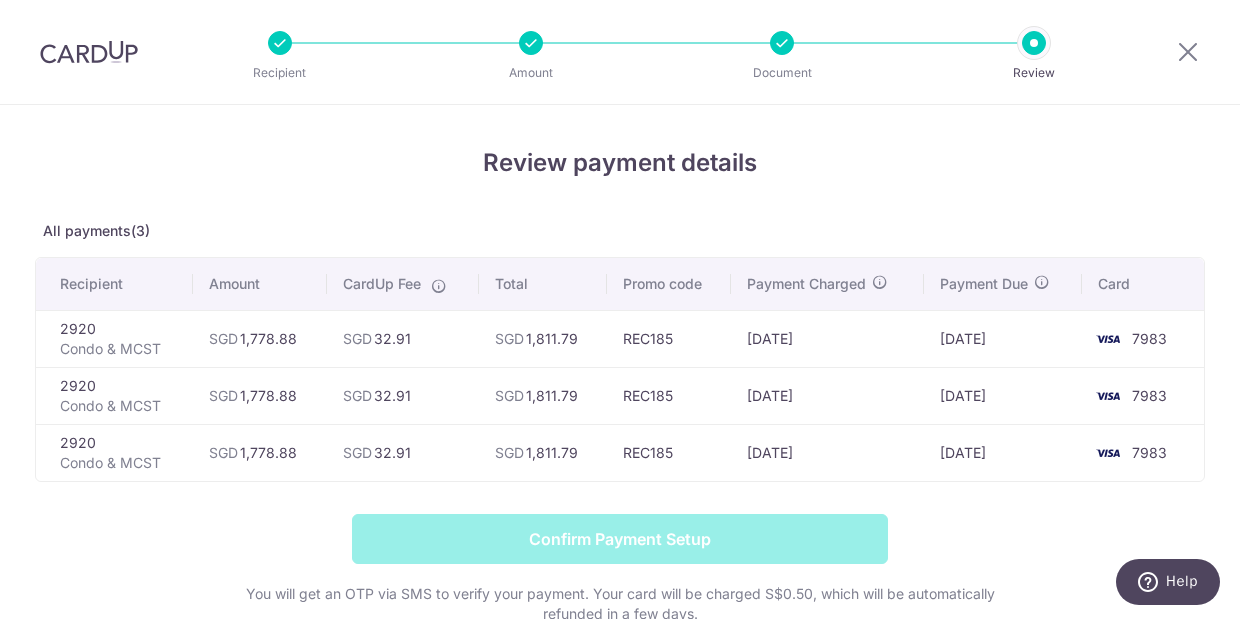 scroll, scrollTop: 3, scrollLeft: 0, axis: vertical 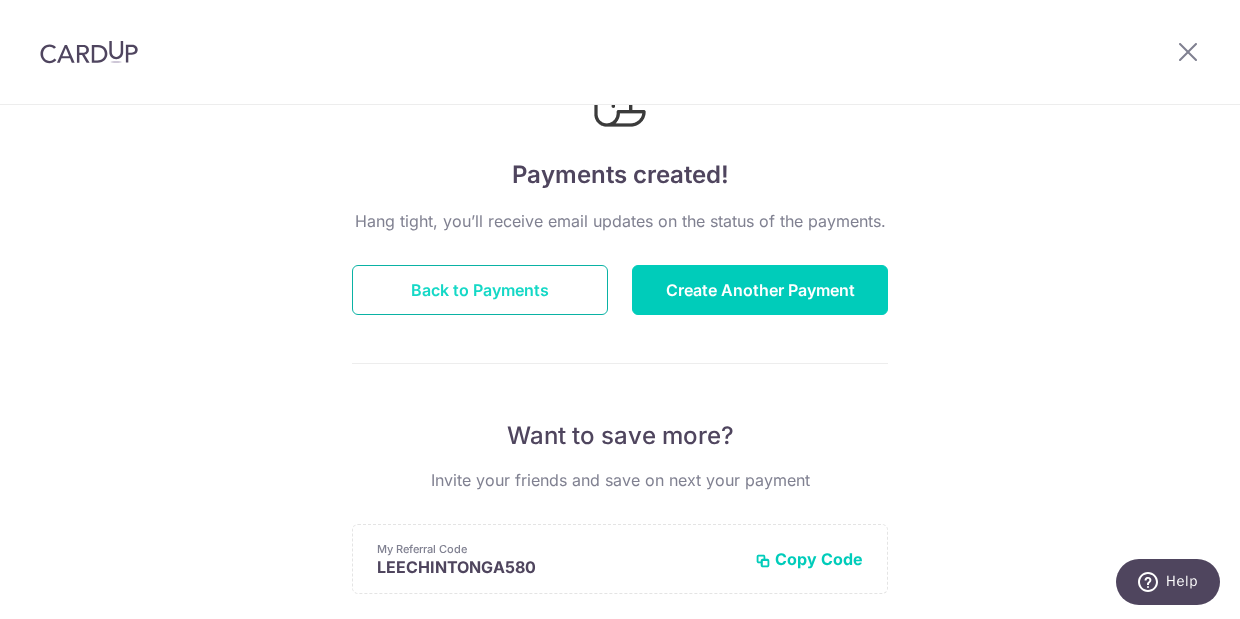 click on "Back to Payments" at bounding box center (480, 290) 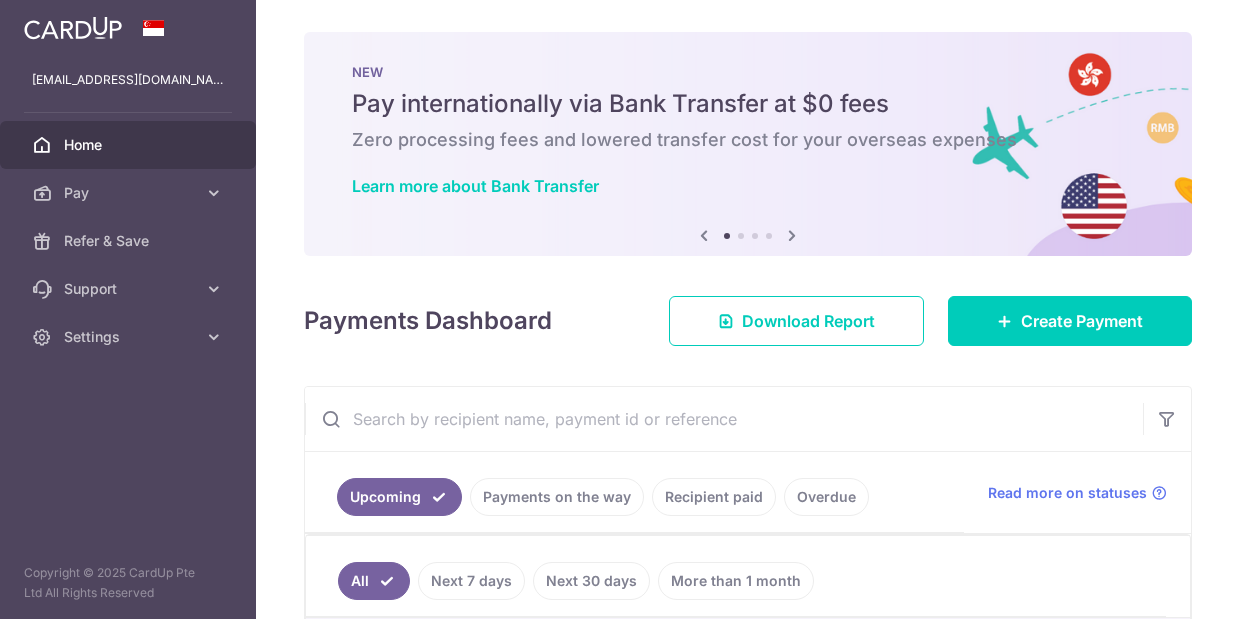 scroll, scrollTop: 0, scrollLeft: 0, axis: both 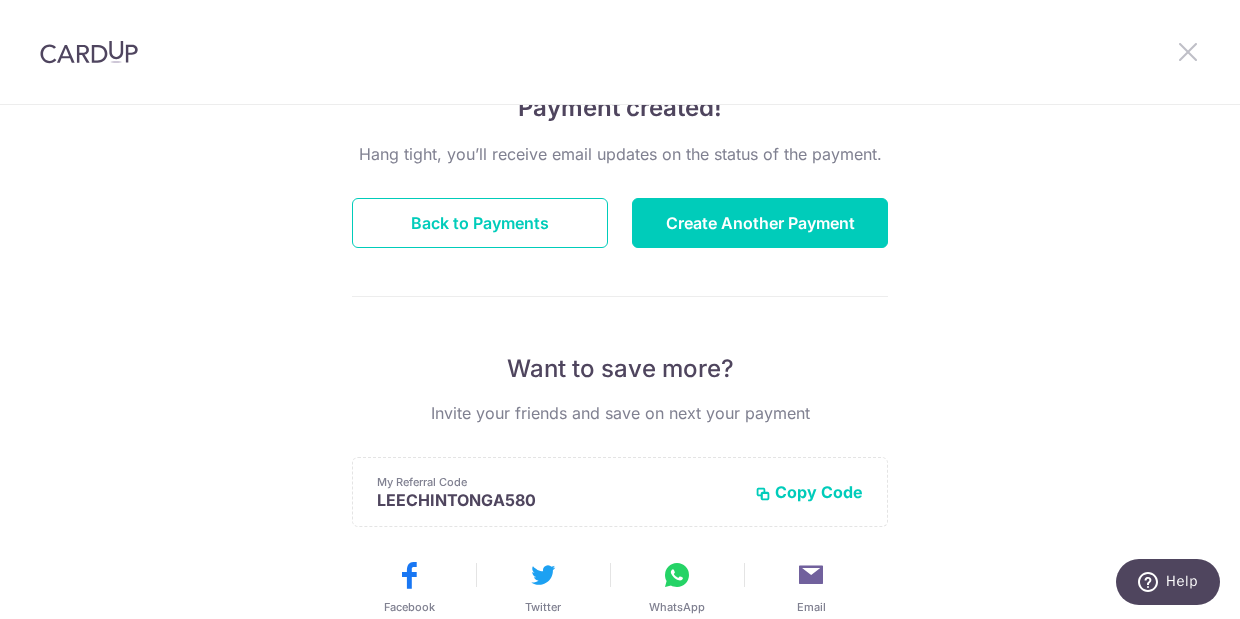 click at bounding box center [1188, 51] 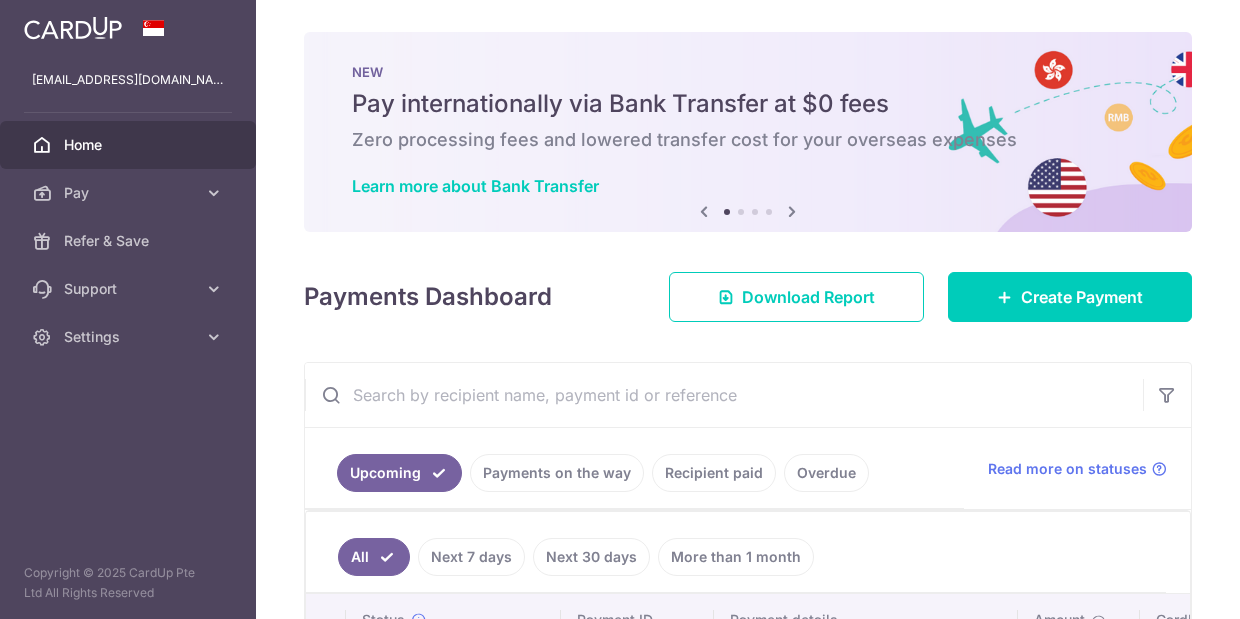 scroll, scrollTop: 0, scrollLeft: 0, axis: both 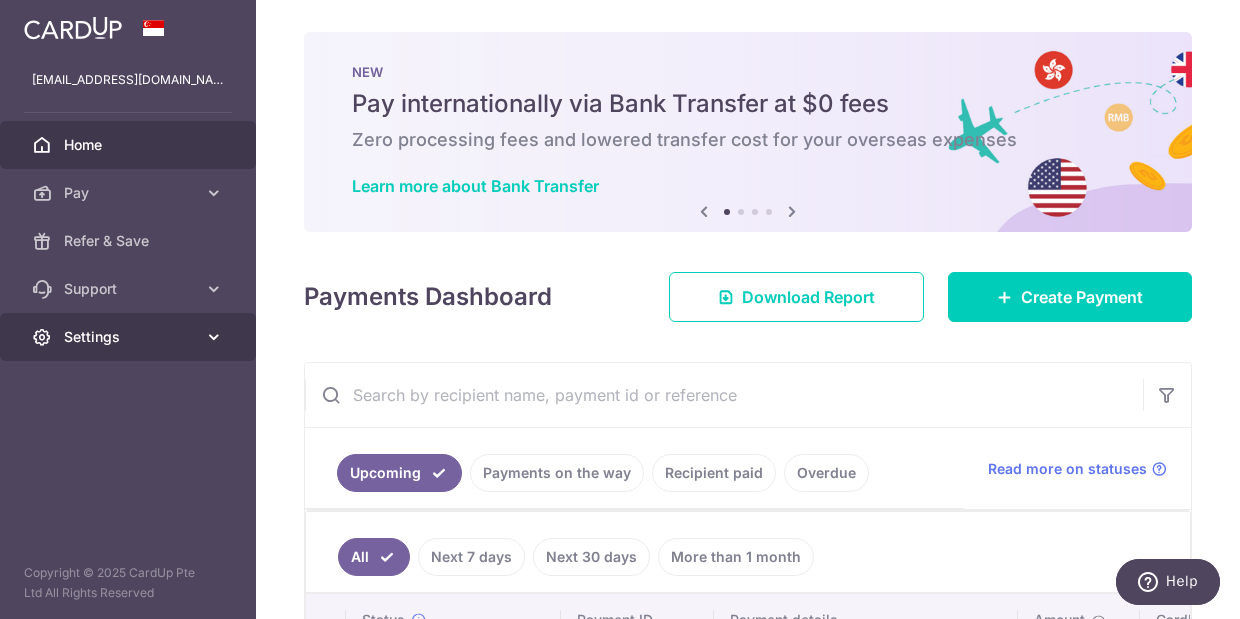 click on "Settings" at bounding box center [130, 337] 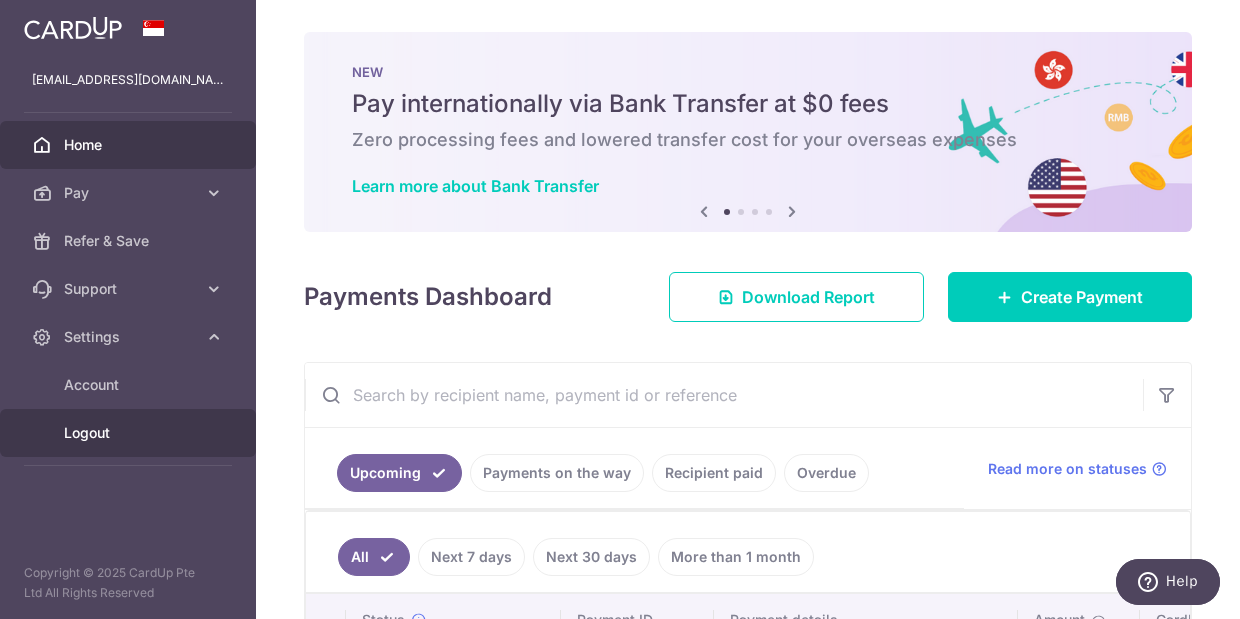 click on "Logout" at bounding box center [130, 433] 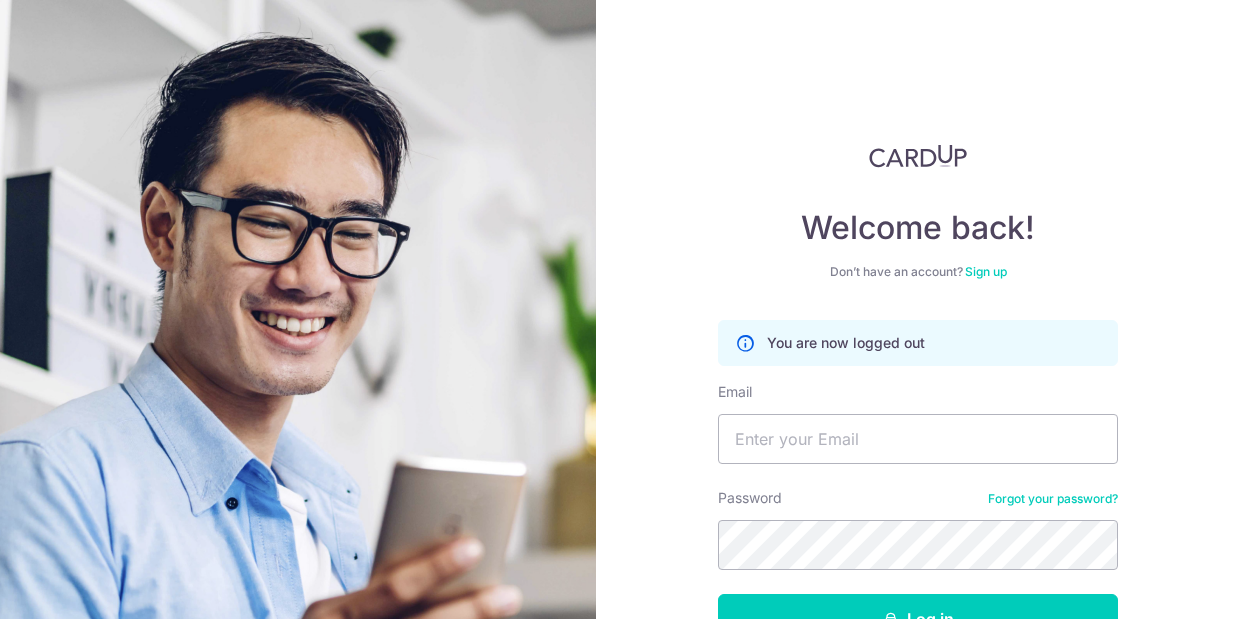 scroll, scrollTop: 0, scrollLeft: 0, axis: both 